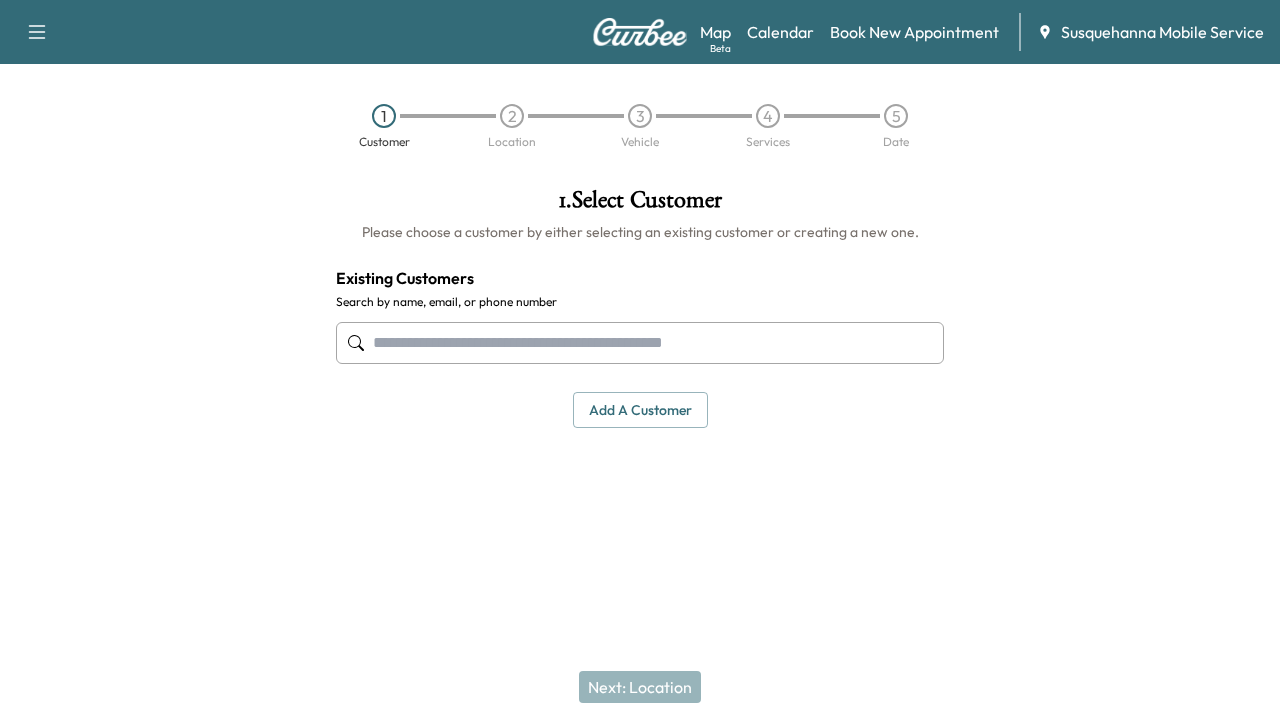 scroll, scrollTop: 0, scrollLeft: 0, axis: both 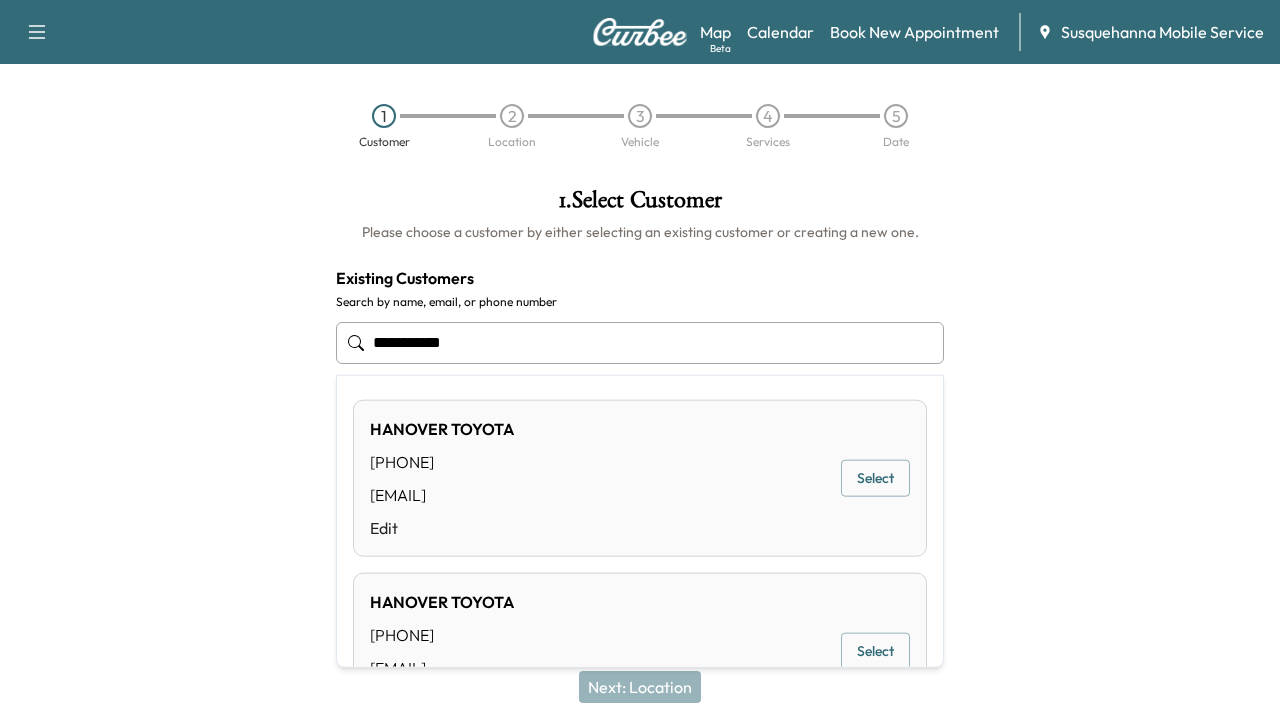 click on "Select" at bounding box center (875, 478) 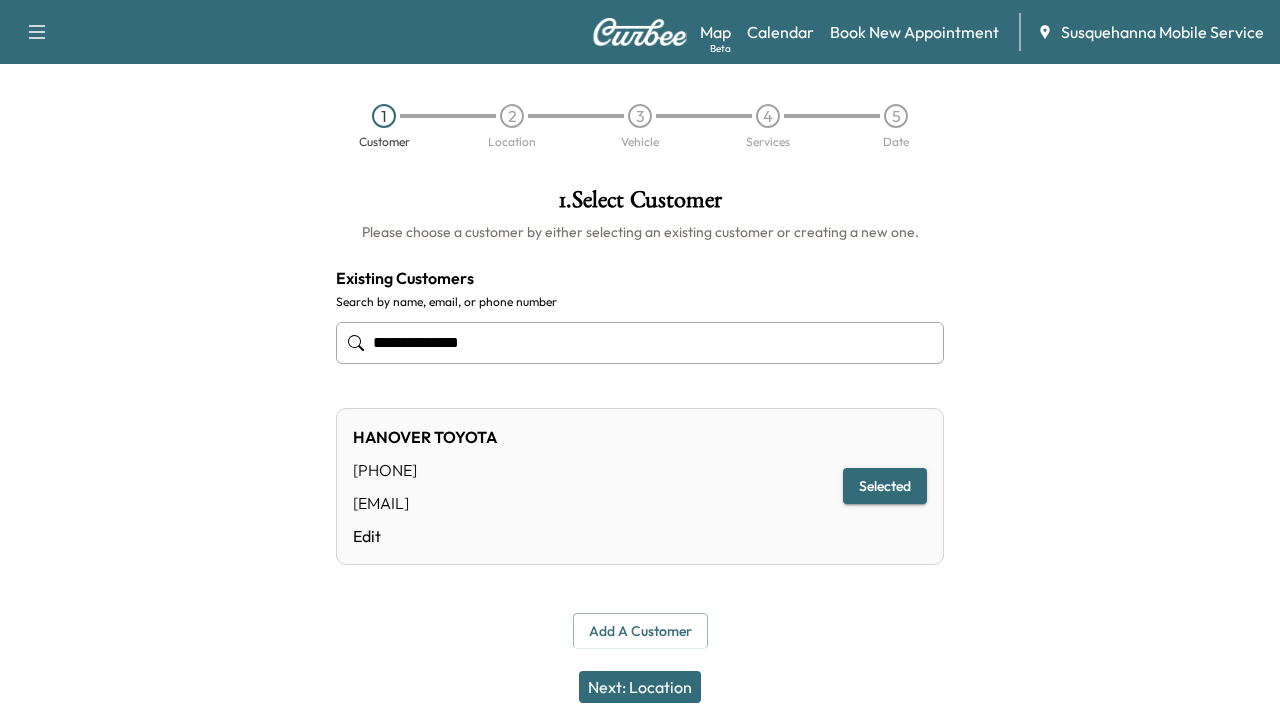 type on "**********" 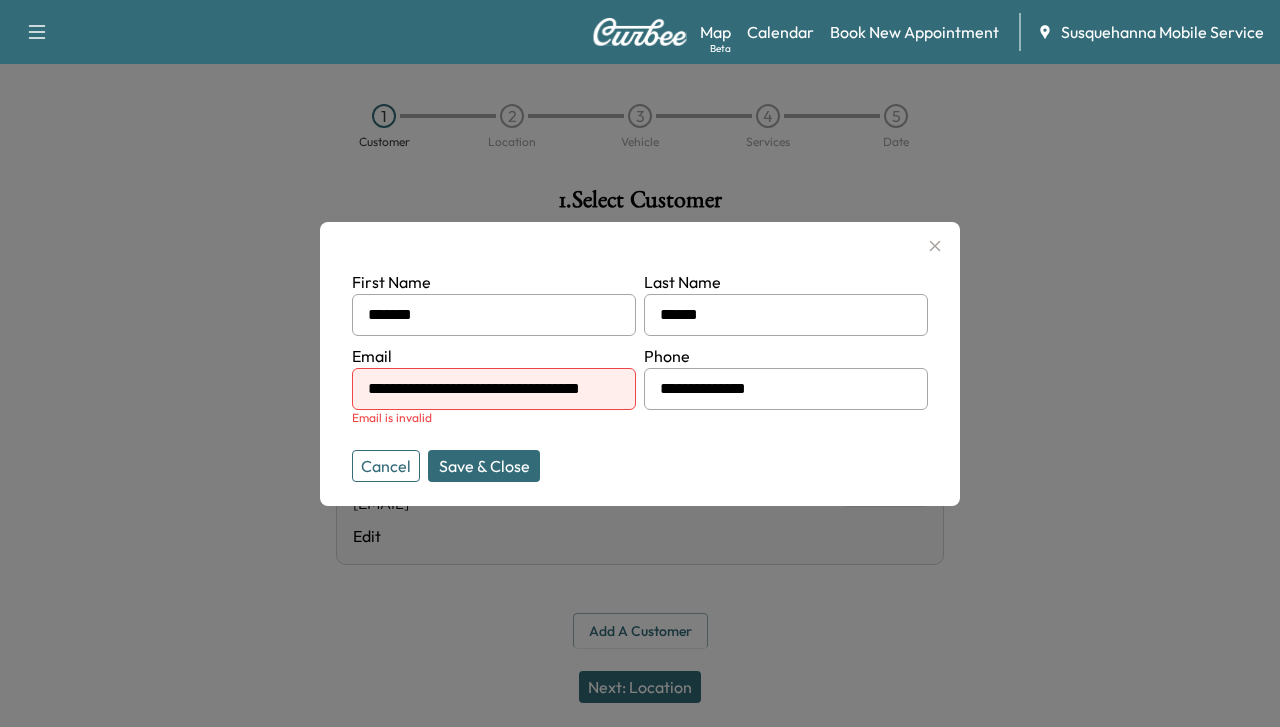 click on "**********" at bounding box center (494, 389) 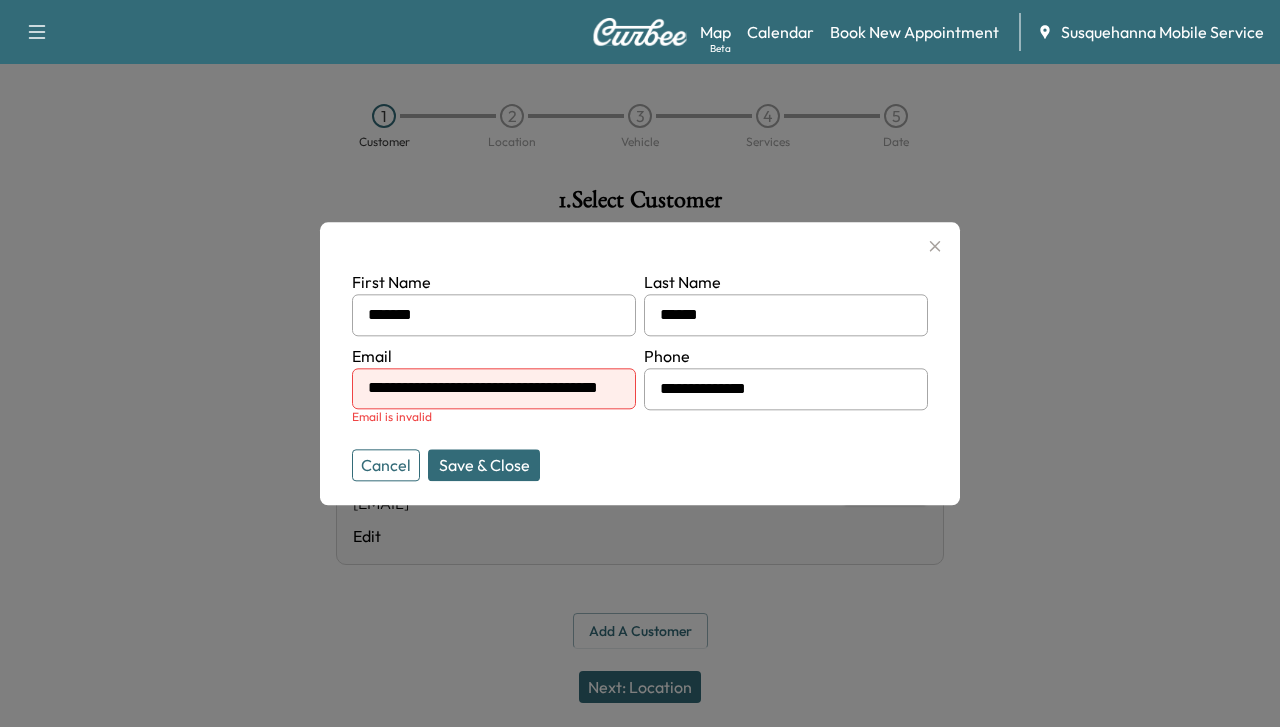 scroll, scrollTop: 0, scrollLeft: 47, axis: horizontal 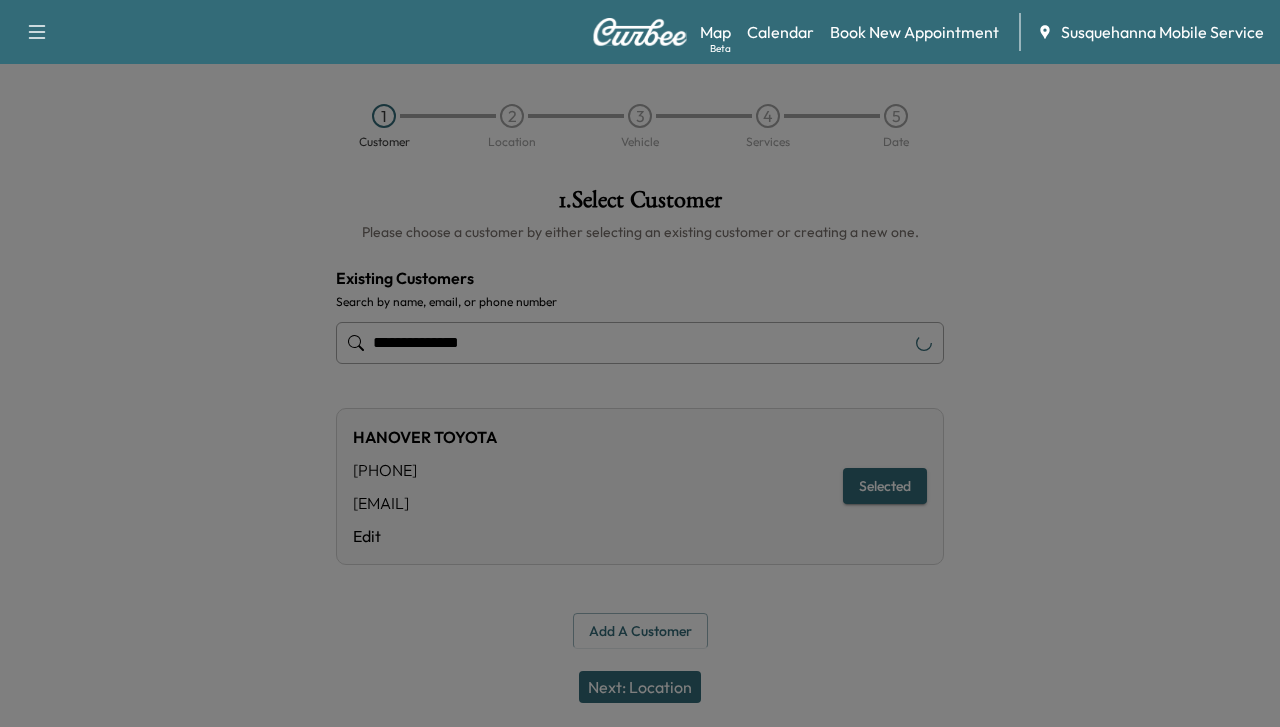 click on "[PHONE]" at bounding box center (425, 470) 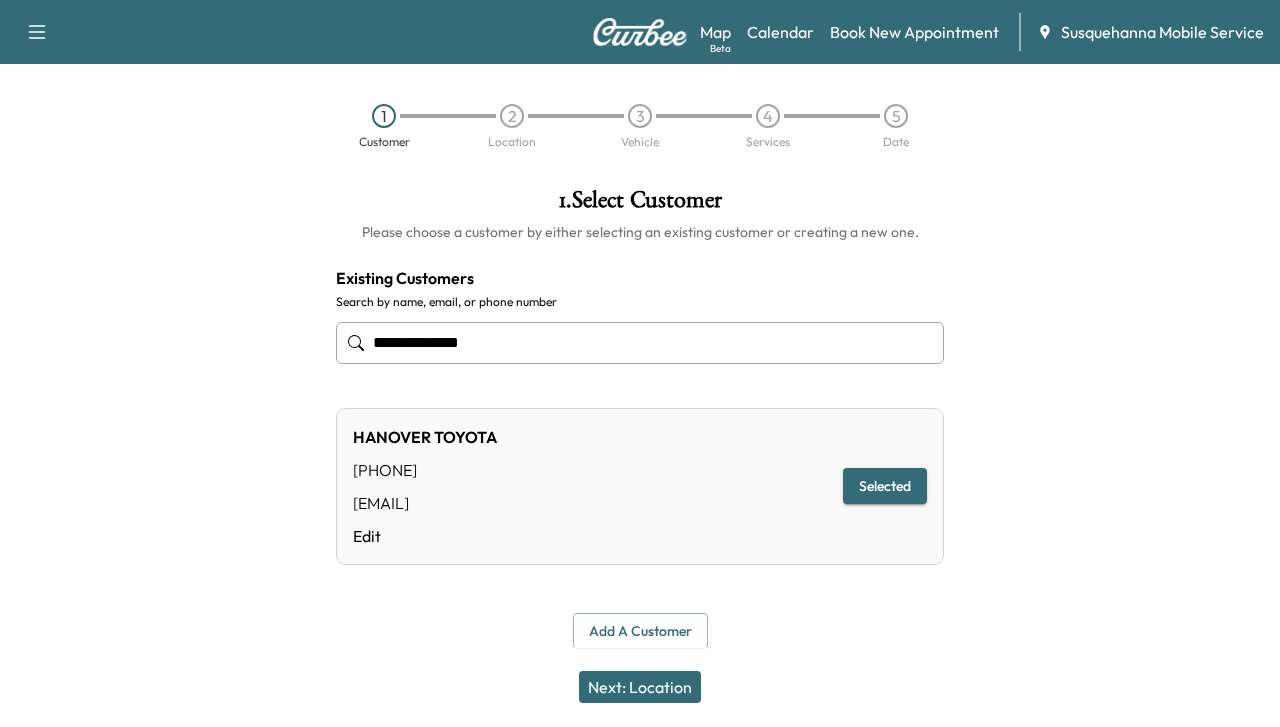 click on "Next: Location" at bounding box center (640, 687) 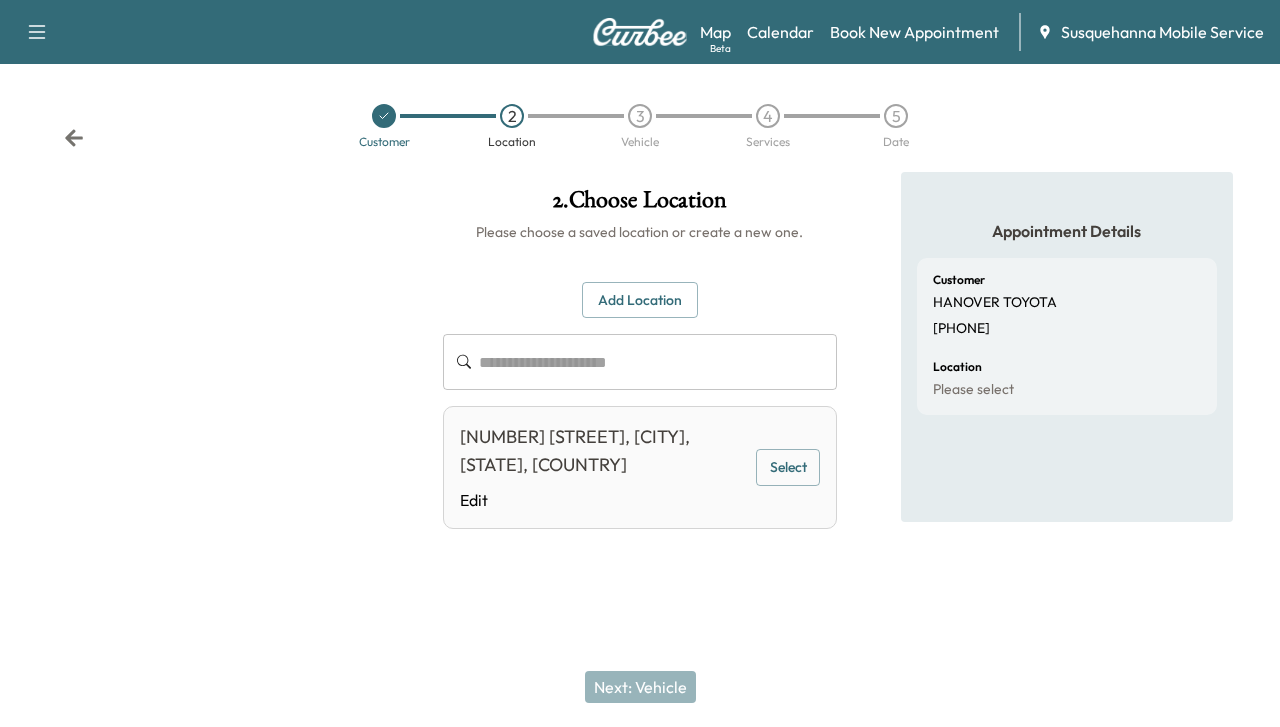 click on "[NUMBER] [STREET], [CITY], [STATE], [COUNTRY]" at bounding box center (603, 451) 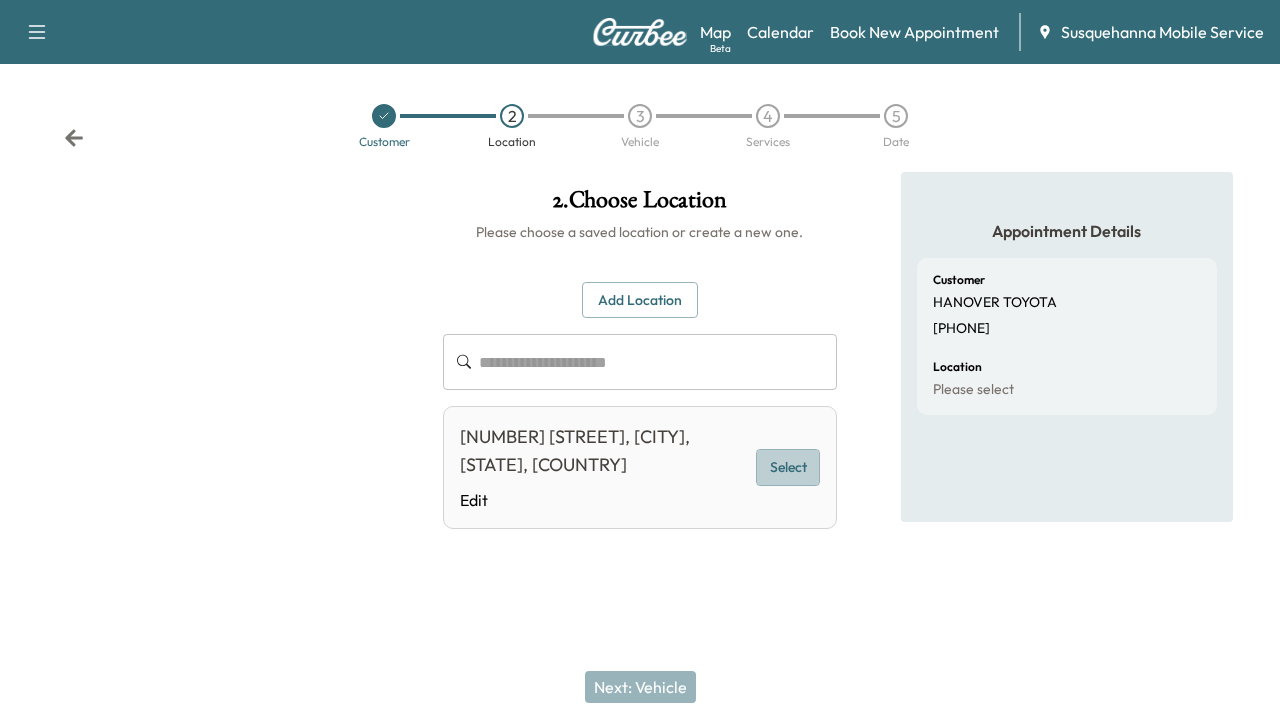 click on "Select" at bounding box center (788, 467) 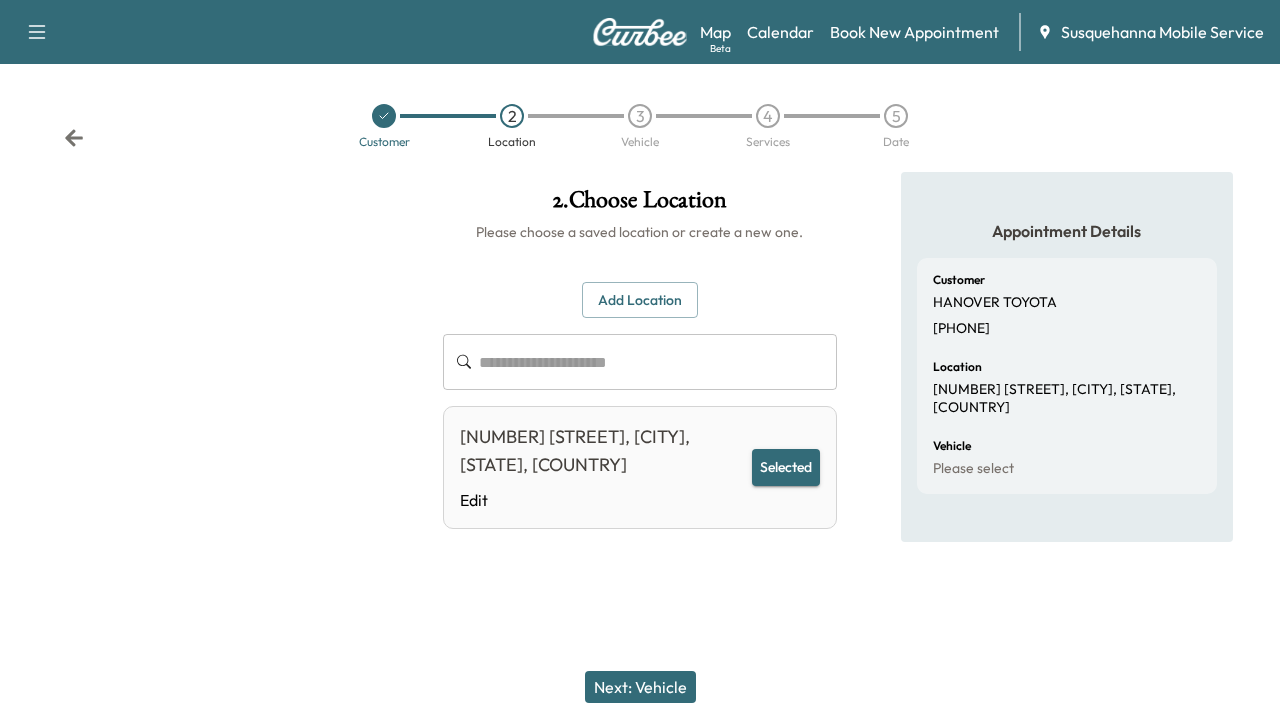 click on "Next: Vehicle" at bounding box center (640, 687) 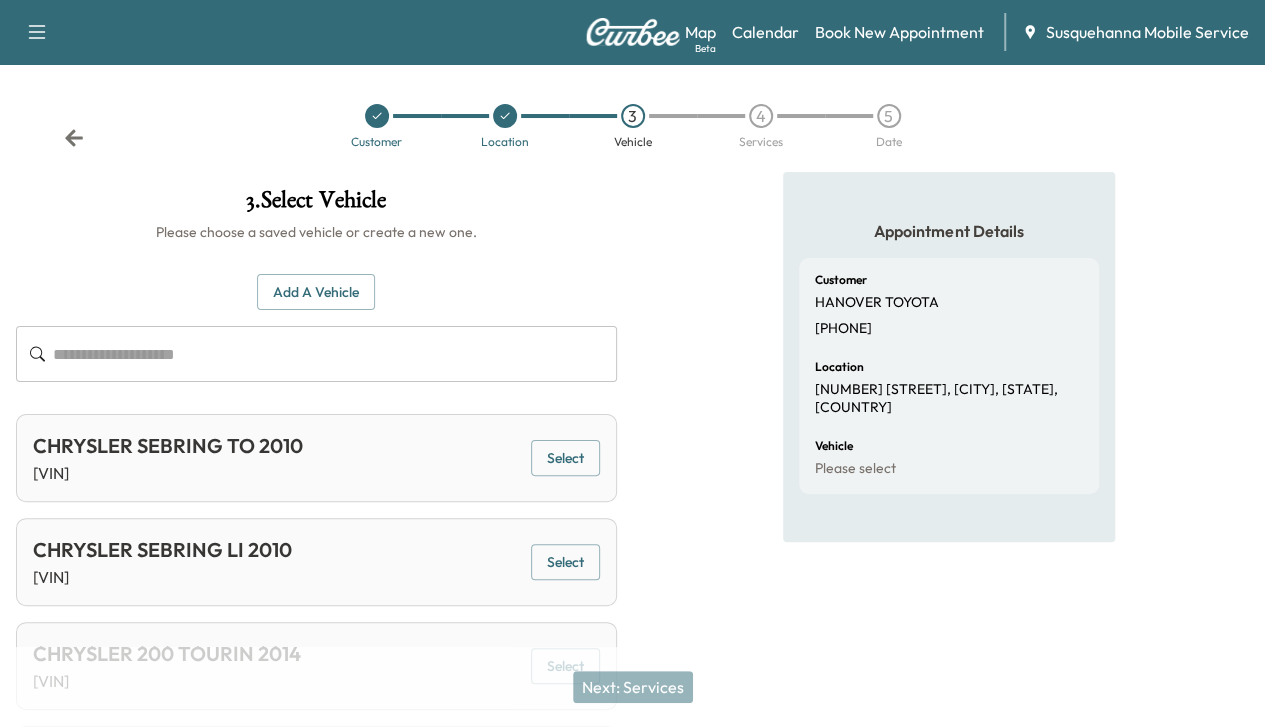 click on "Add a Vehicle" at bounding box center [316, 292] 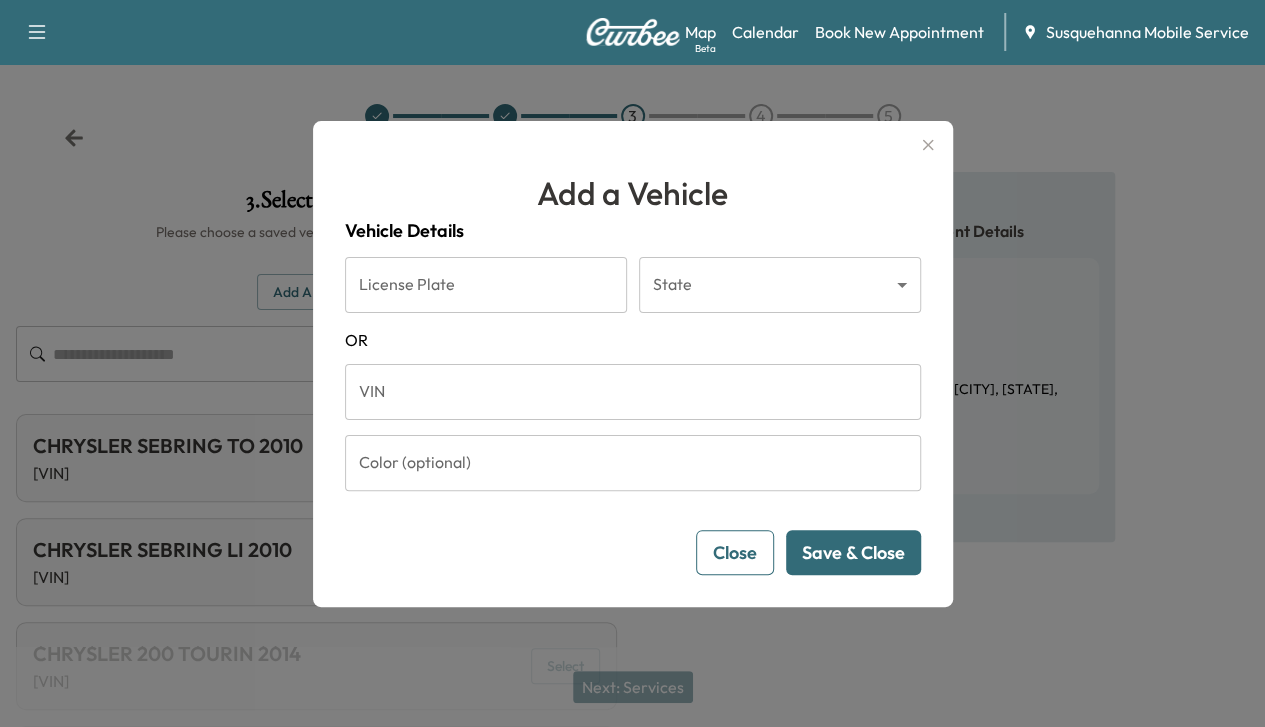 click on "License Plate License Plate State ​ State OR VIN VIN Color (optional) Color (optional) Close Save & Close" at bounding box center (633, 416) 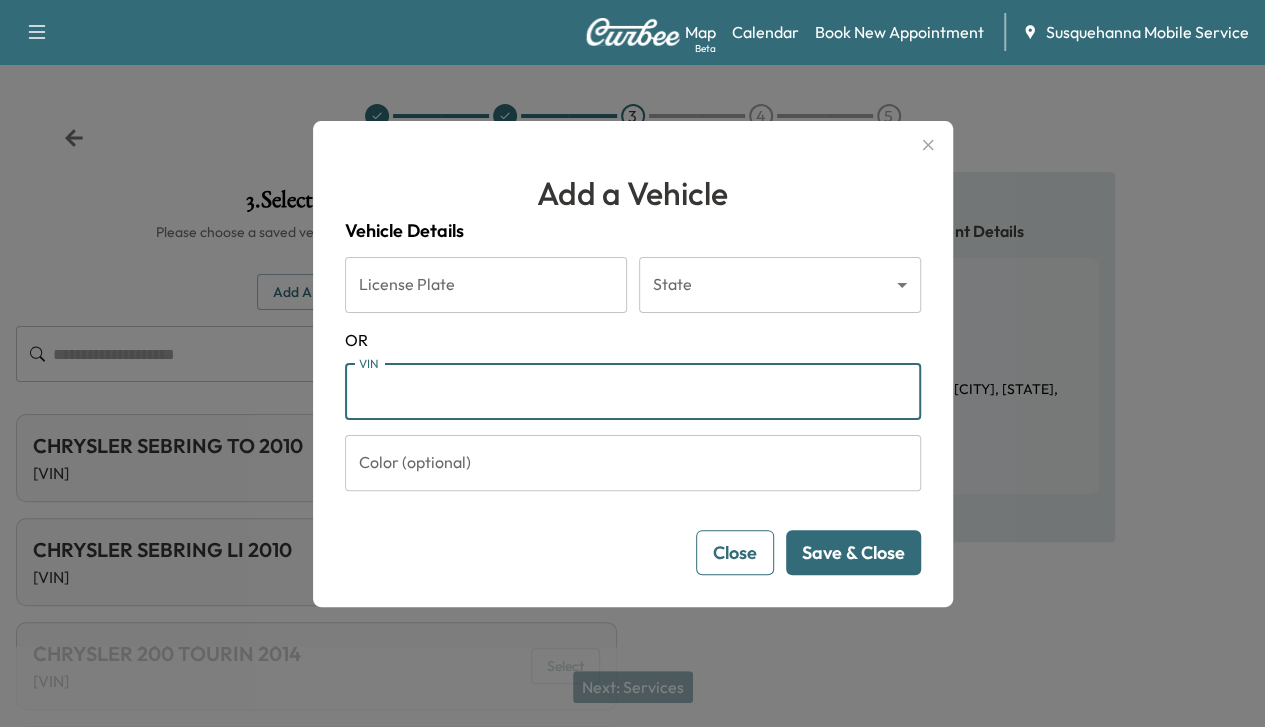 paste on "**********" 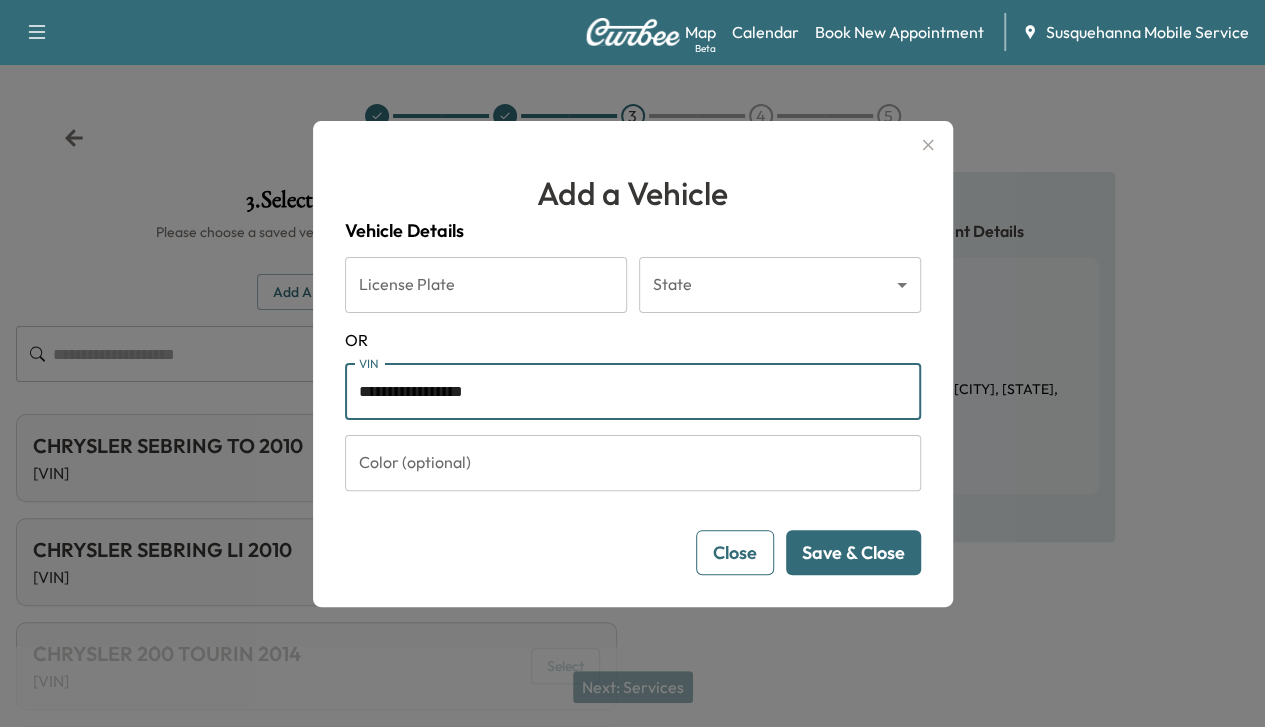 type on "**********" 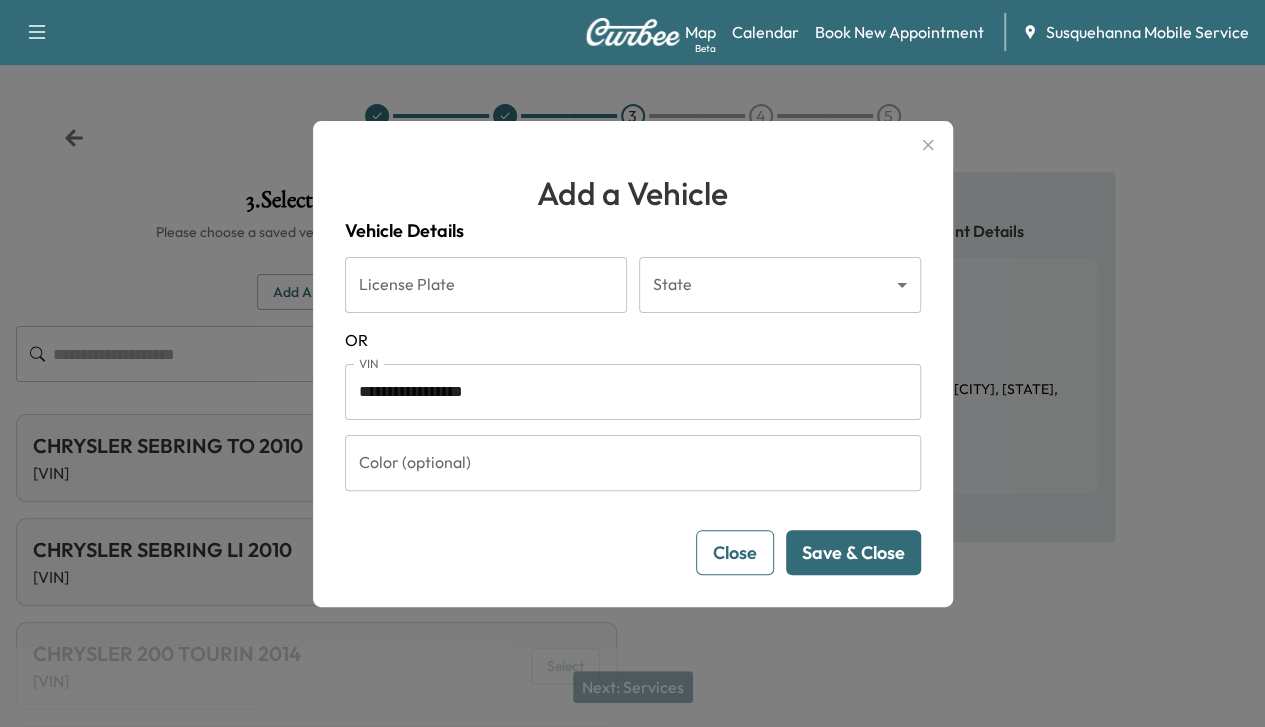 click on "Save & Close" at bounding box center [853, 552] 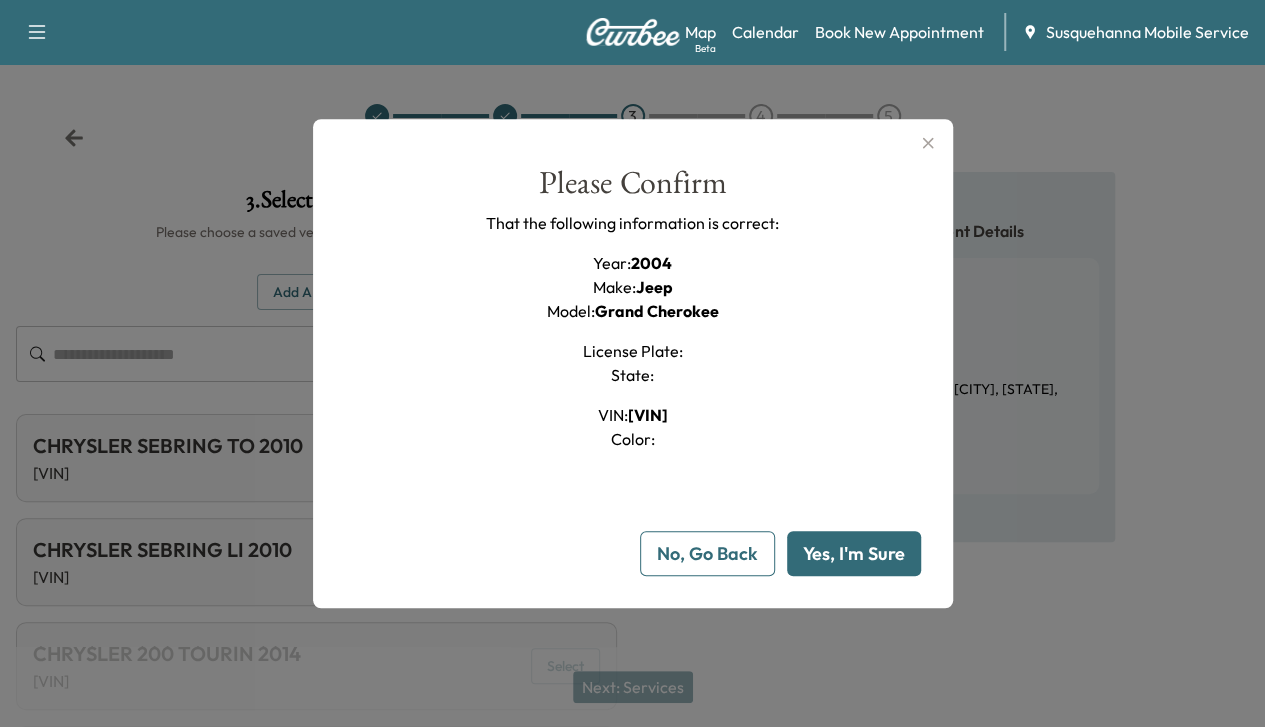 click on "Yes, I'm Sure" at bounding box center [854, 553] 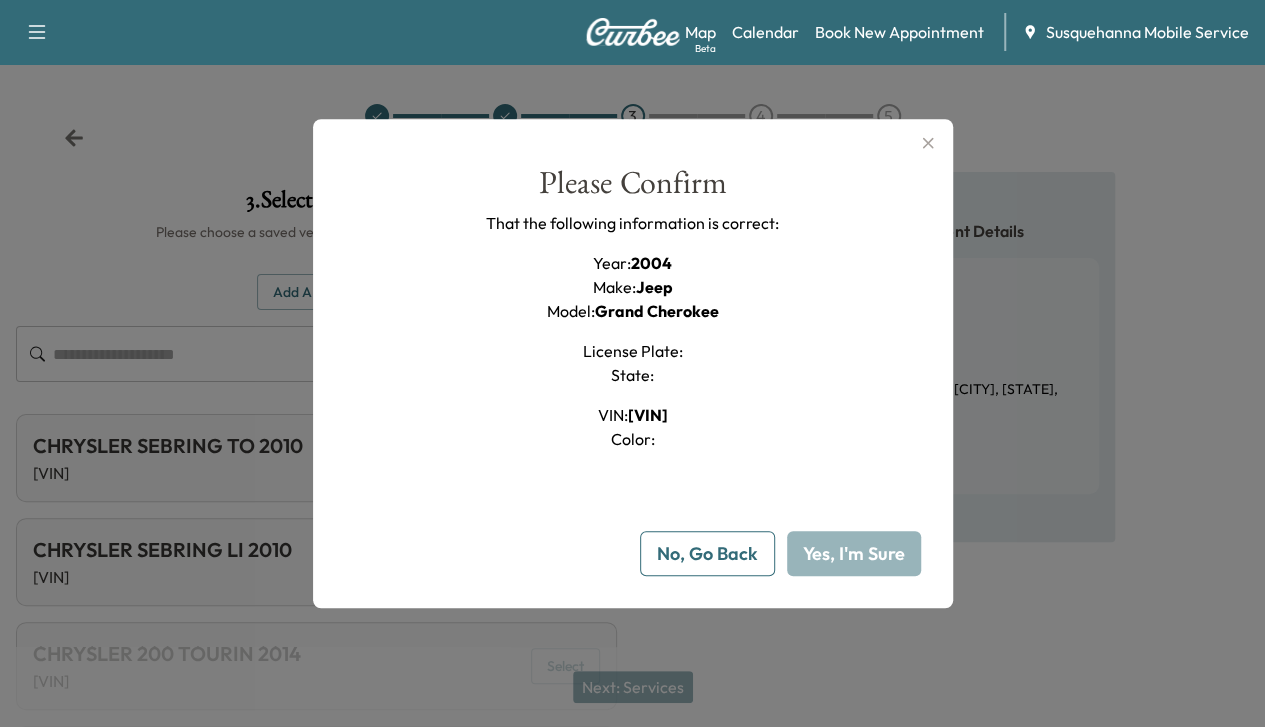 type 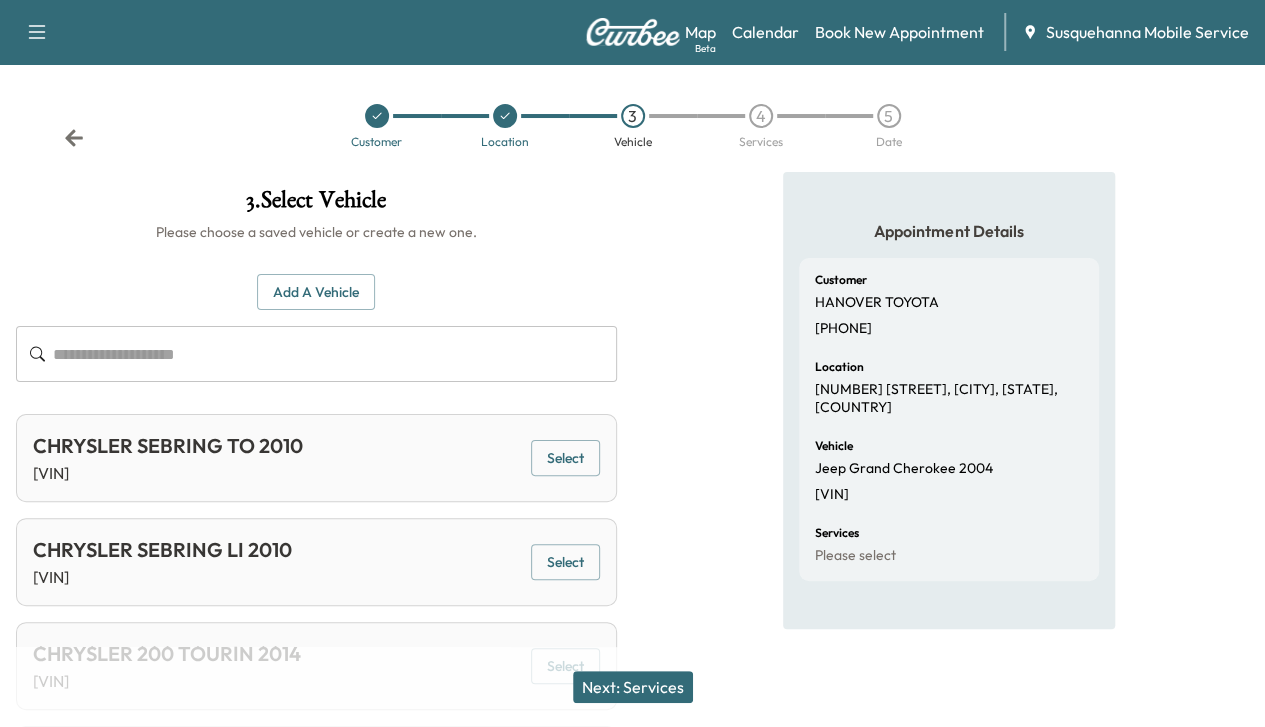 click on "Next: Services" at bounding box center (633, 687) 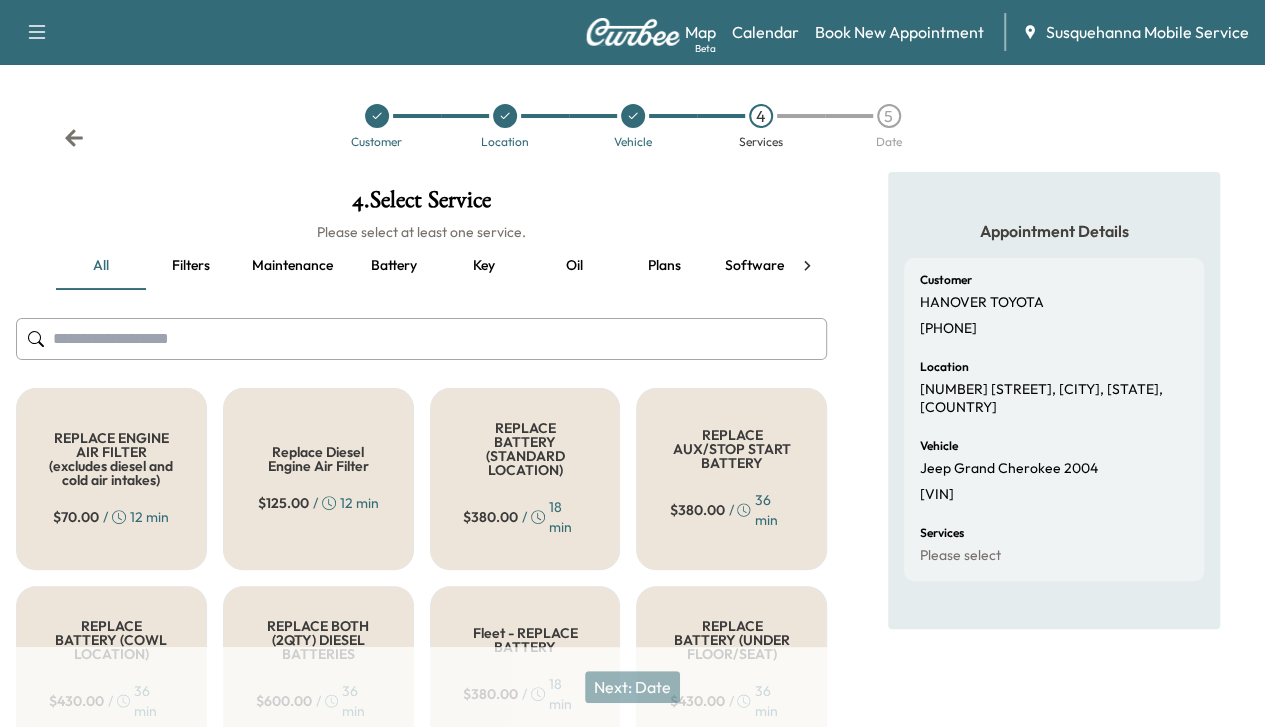 click on "Software update" at bounding box center [779, 266] 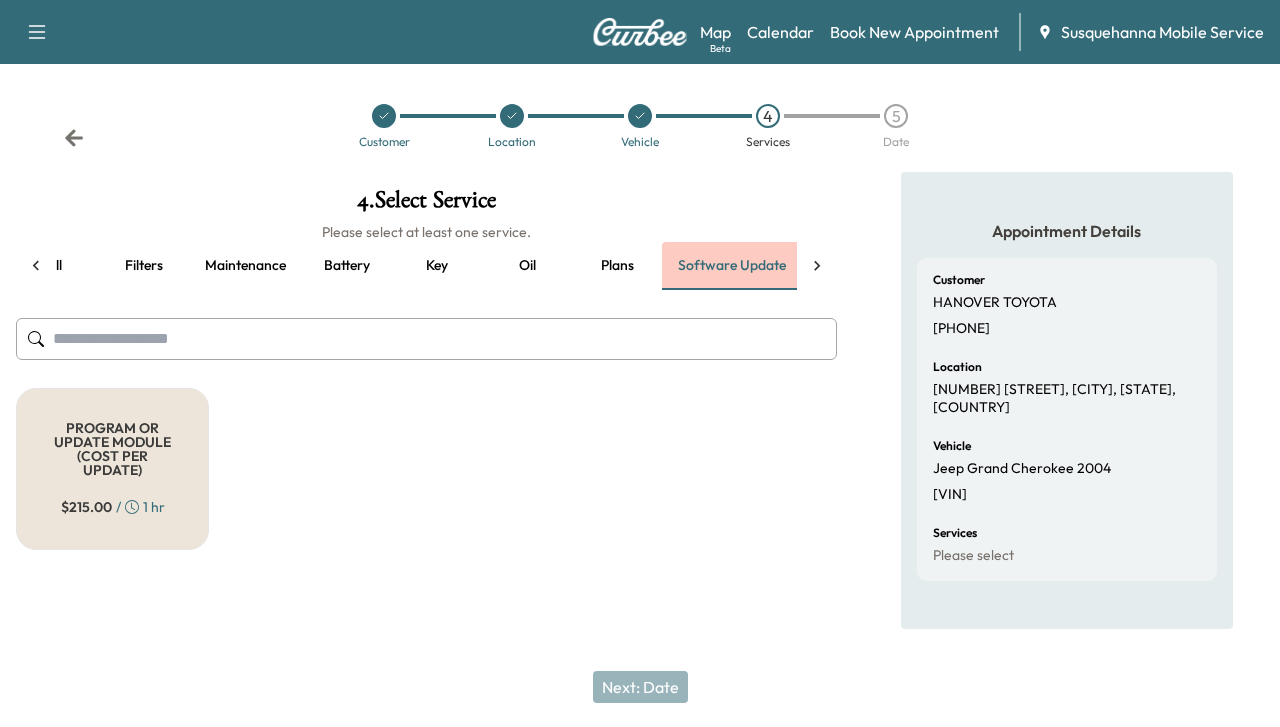scroll, scrollTop: 0, scrollLeft: 50, axis: horizontal 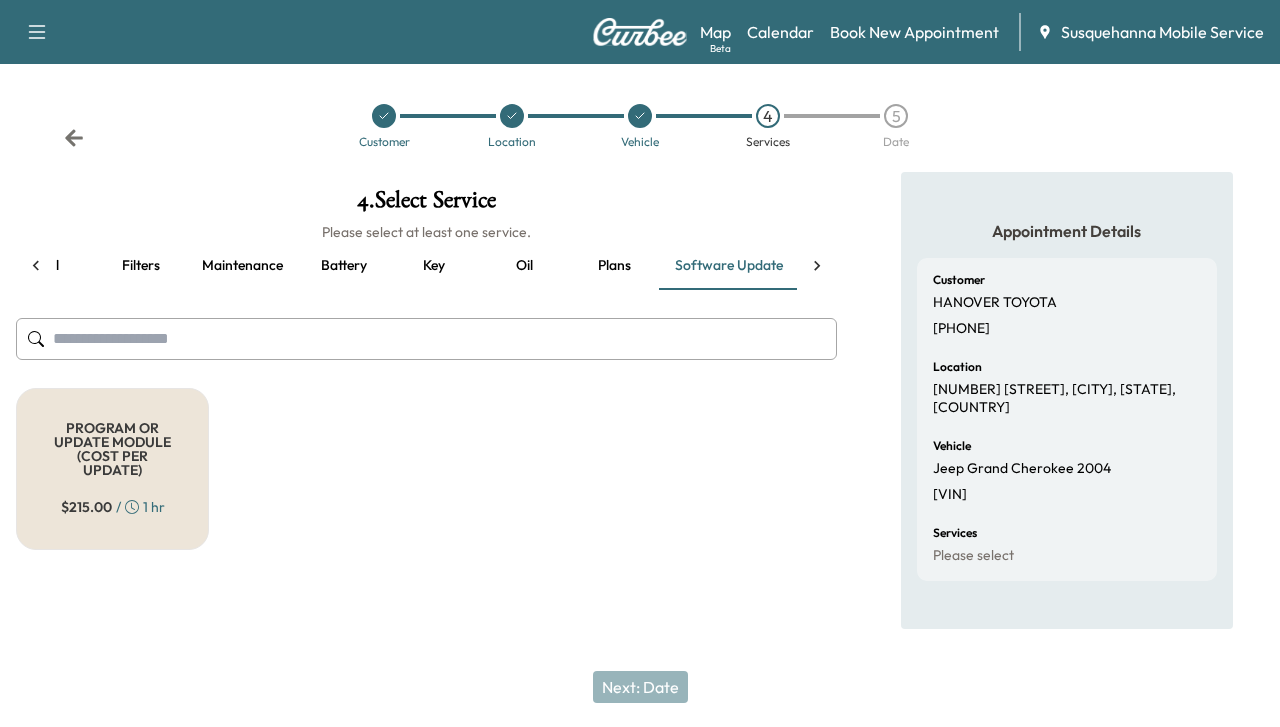 click at bounding box center [817, 266] 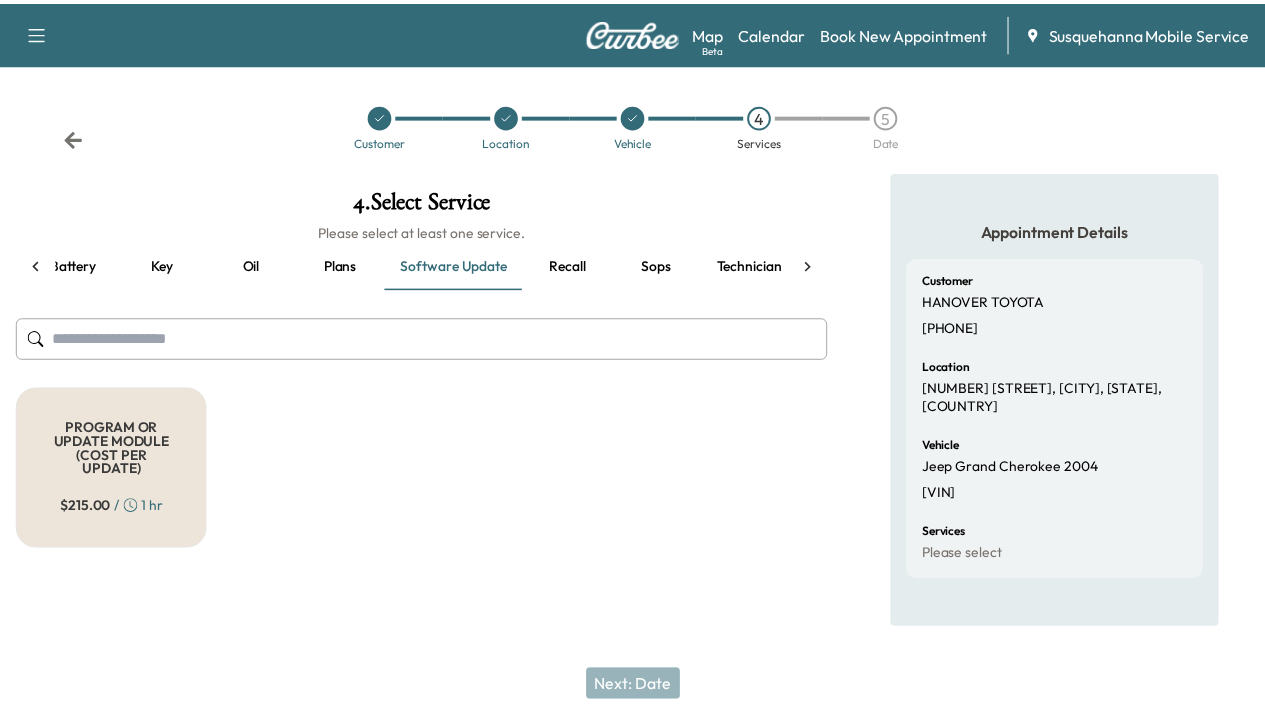 scroll, scrollTop: 0, scrollLeft: 328, axis: horizontal 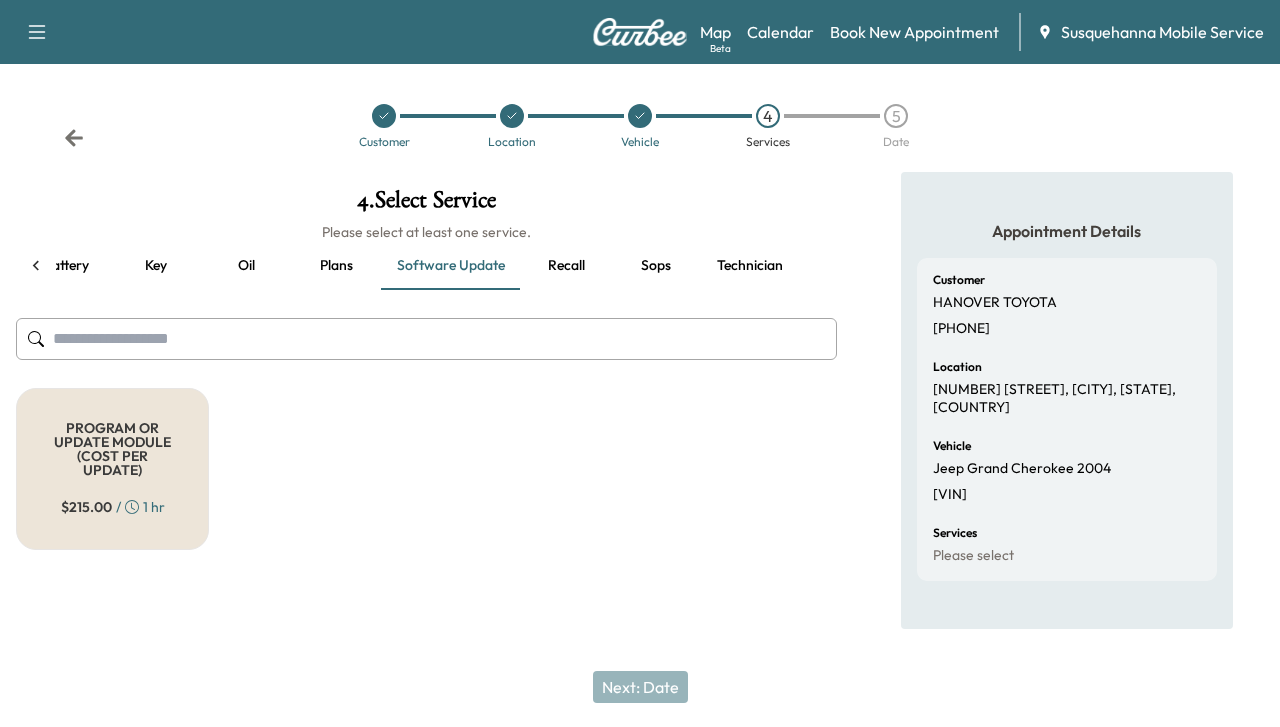 click on "Recall" at bounding box center (566, 266) 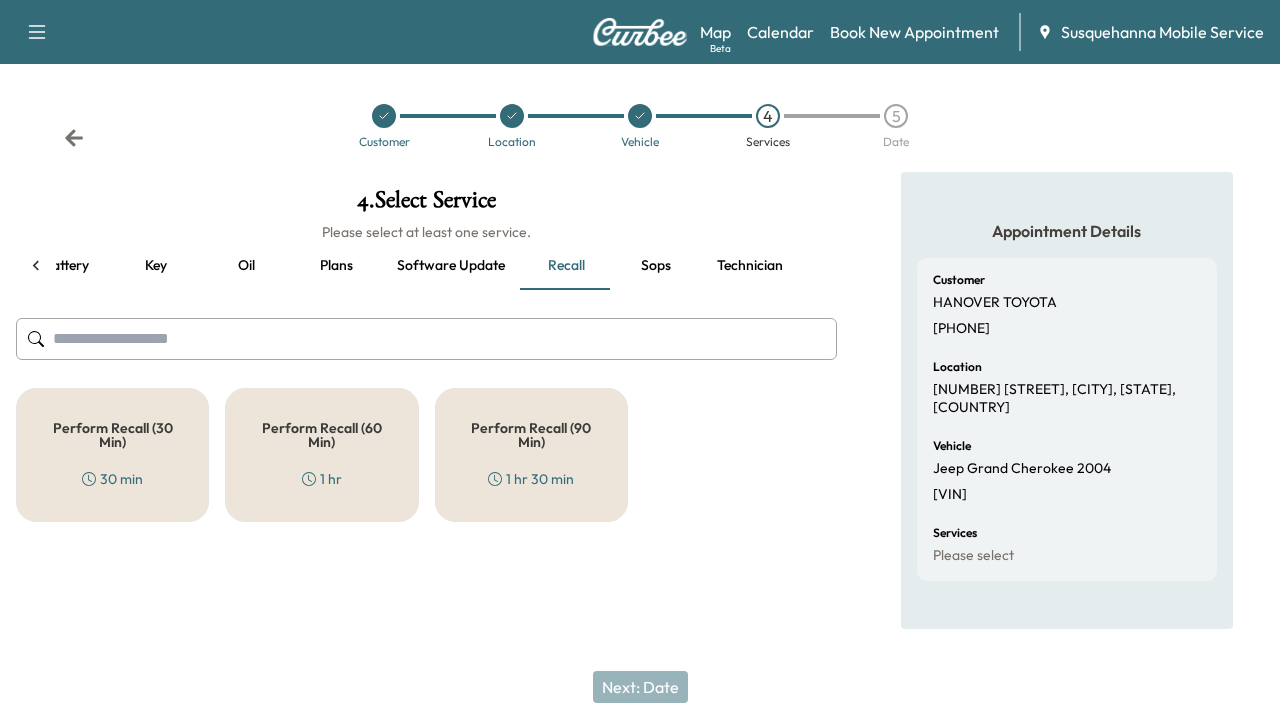 click on "Perform Recall (60 Min)" at bounding box center (321, 435) 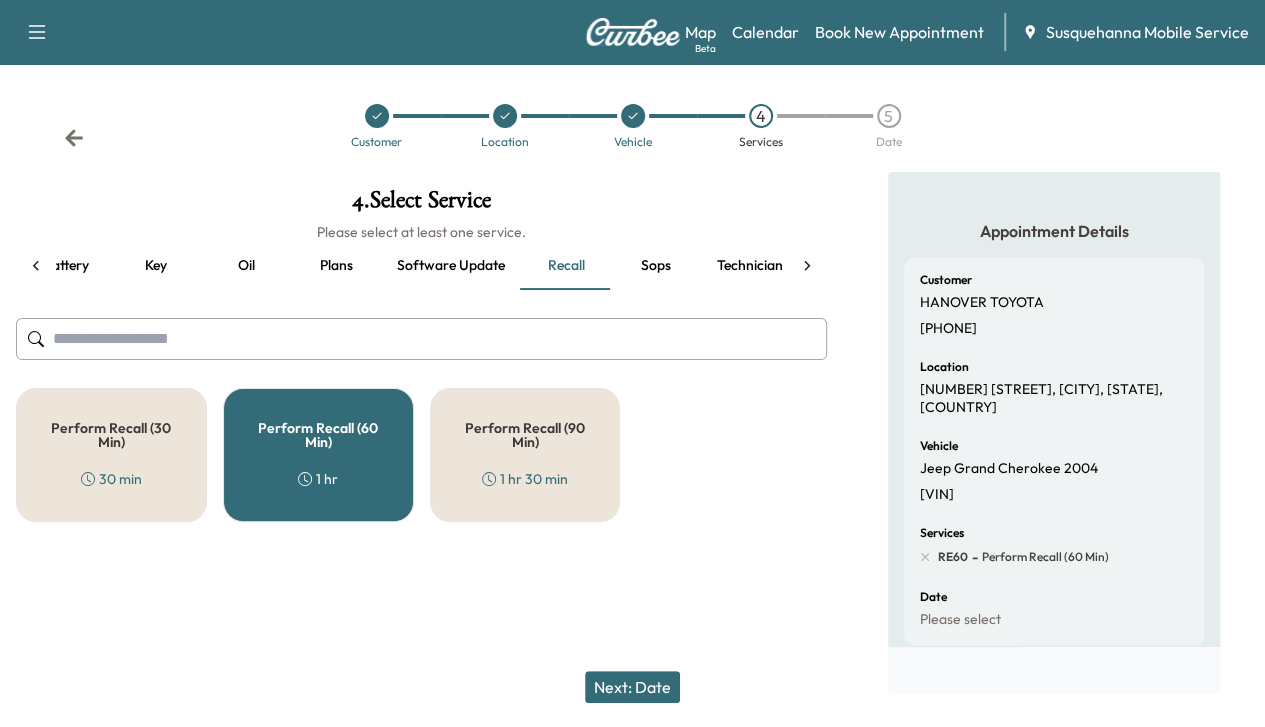 drag, startPoint x: 756, startPoint y: 269, endPoint x: 778, endPoint y: 229, distance: 45.65085 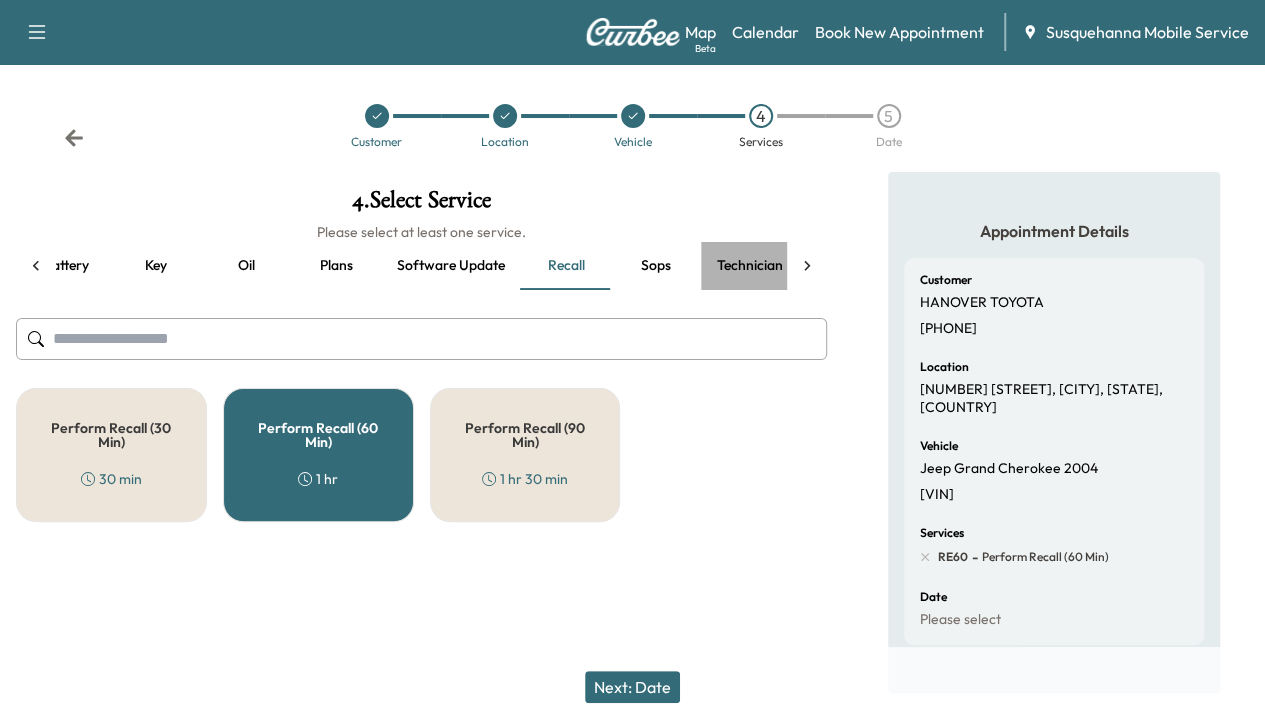 click on "Technician" at bounding box center [750, 266] 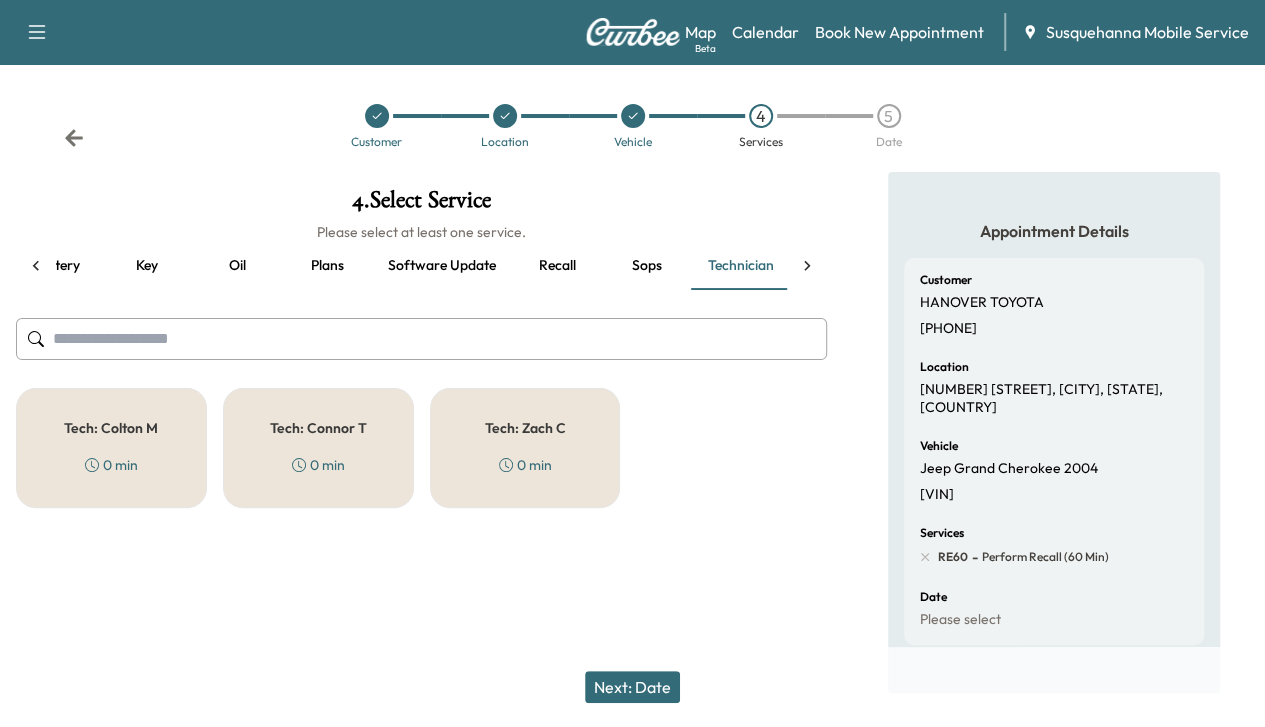 scroll, scrollTop: 0, scrollLeft: 338, axis: horizontal 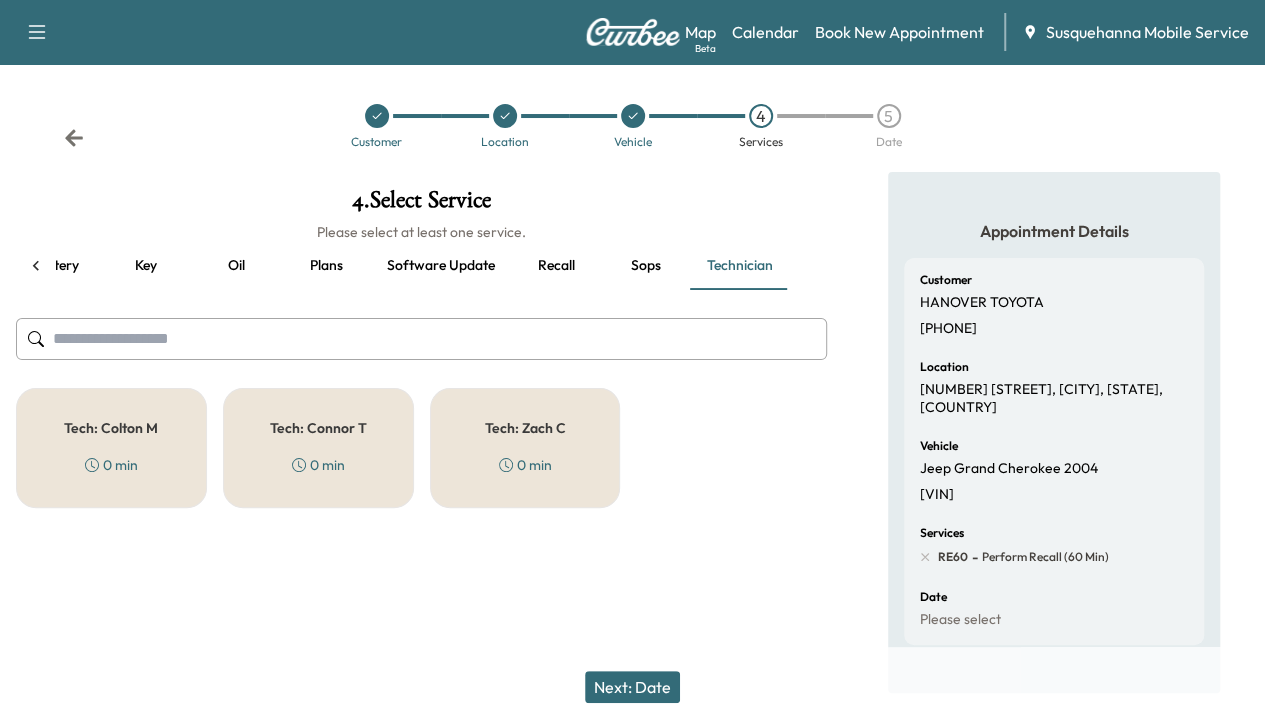 click on "Tech: Connor T 0 min" at bounding box center (318, 448) 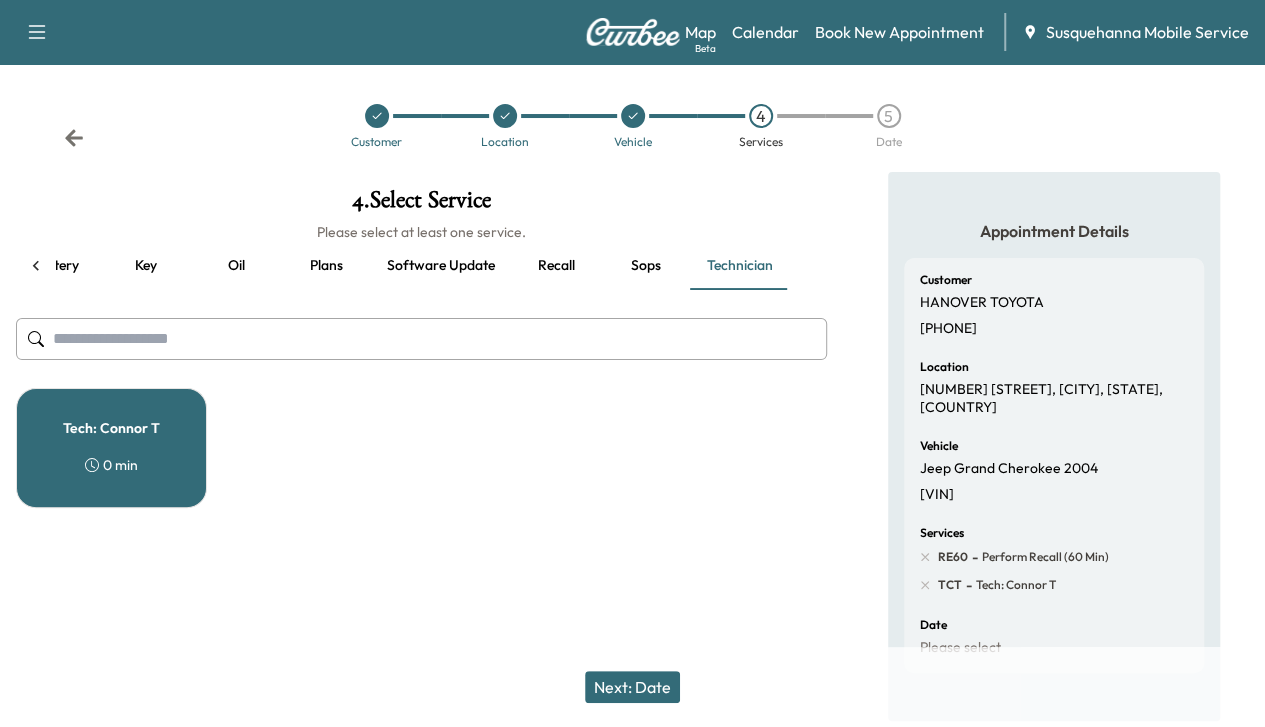 click on "Next: Date" at bounding box center (632, 687) 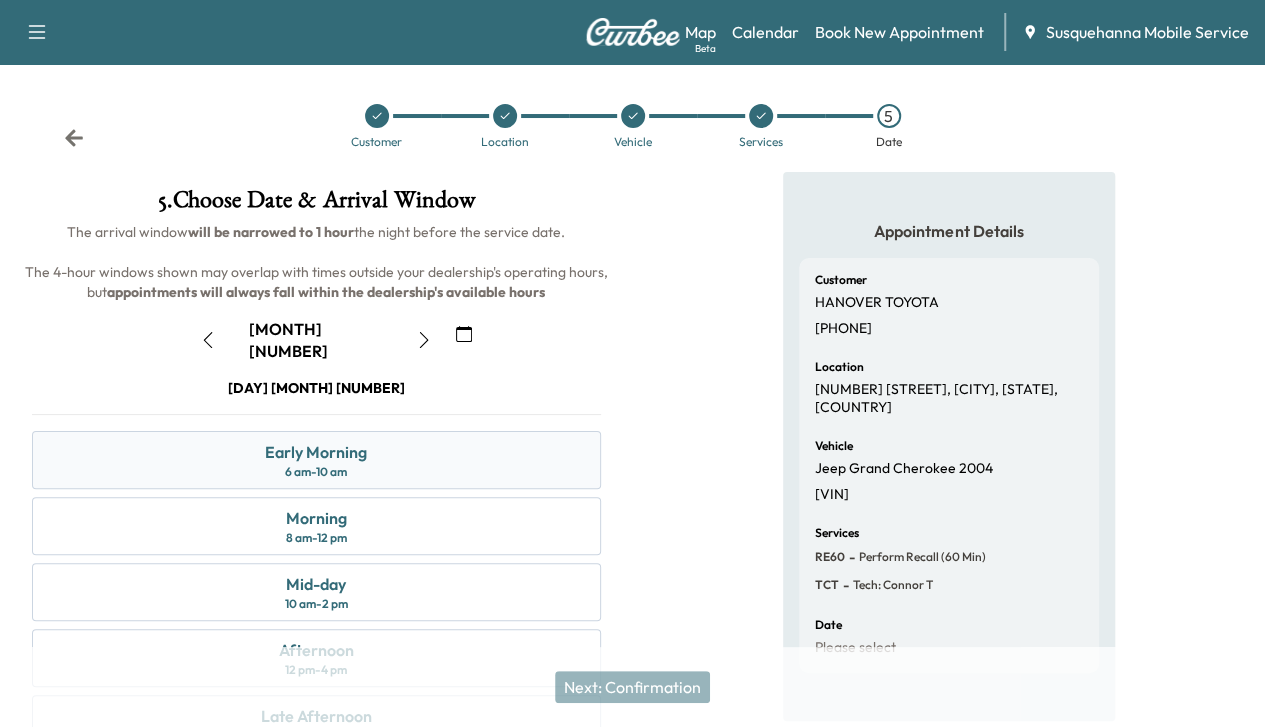 click on "Early Morning 6 am  -  10 am" at bounding box center (316, 460) 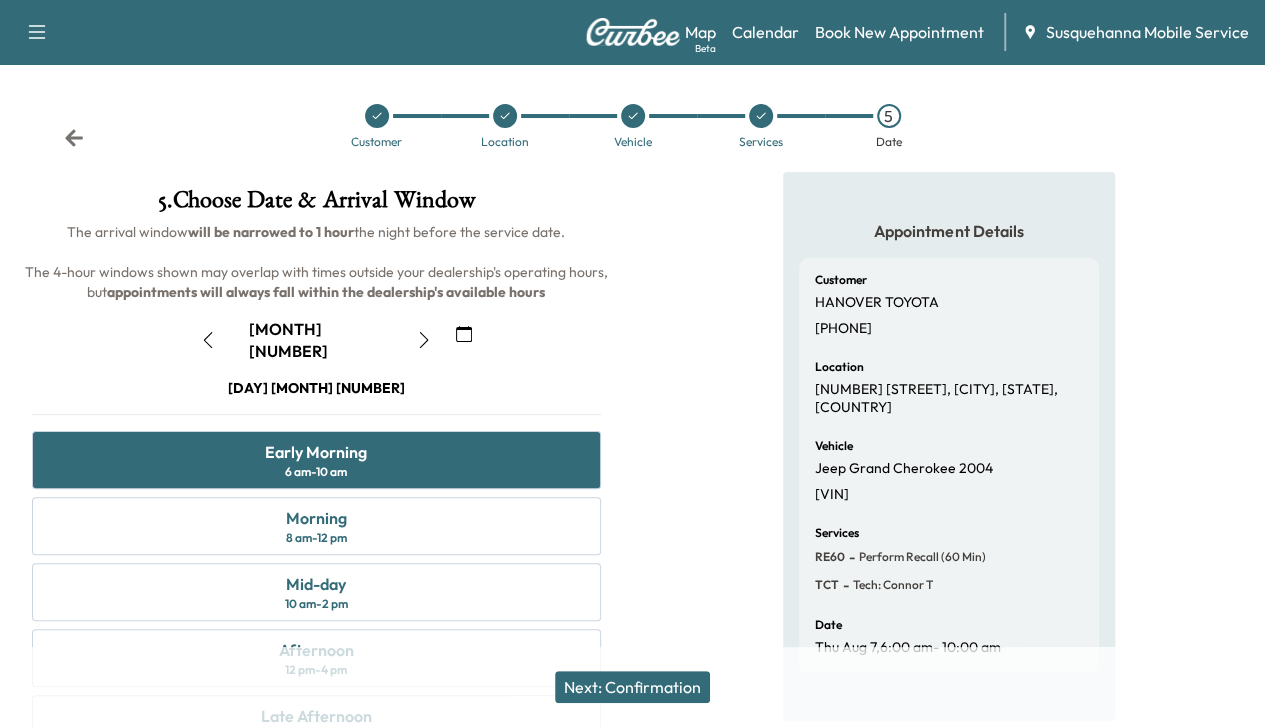 click on "Next: Confirmation" at bounding box center (632, 687) 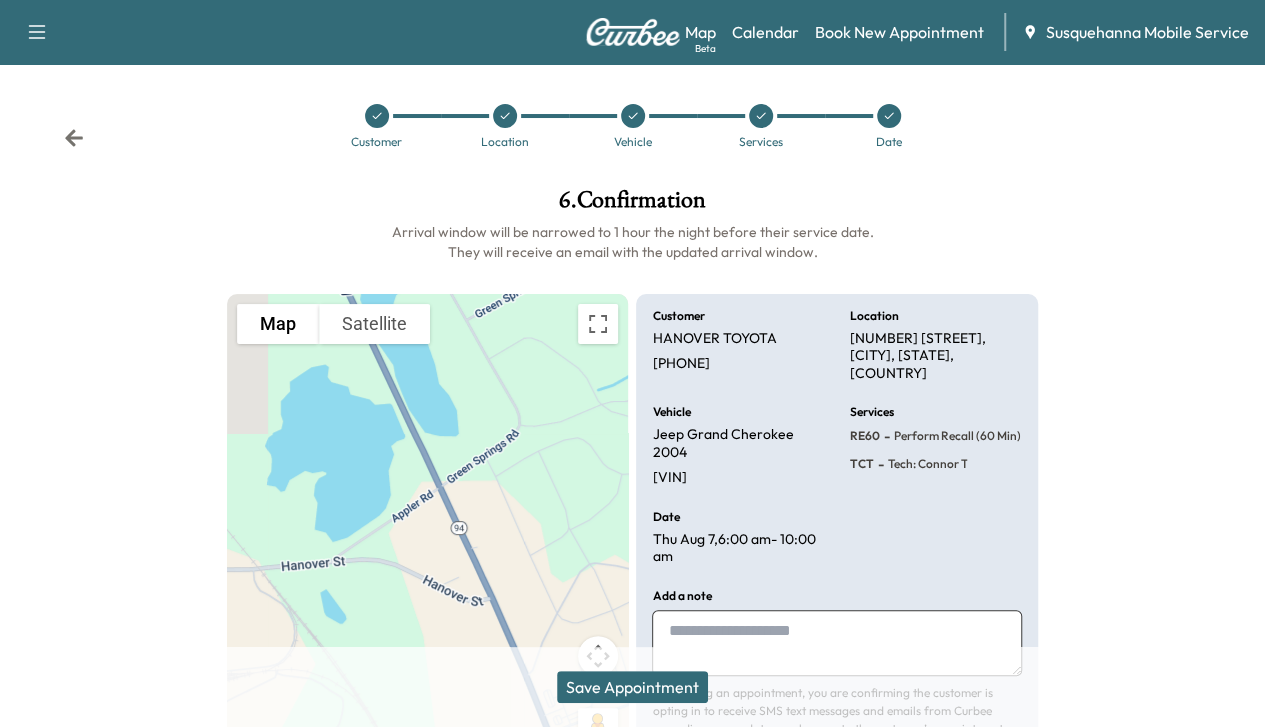 drag, startPoint x: 661, startPoint y: 679, endPoint x: 600, endPoint y: 693, distance: 62.58594 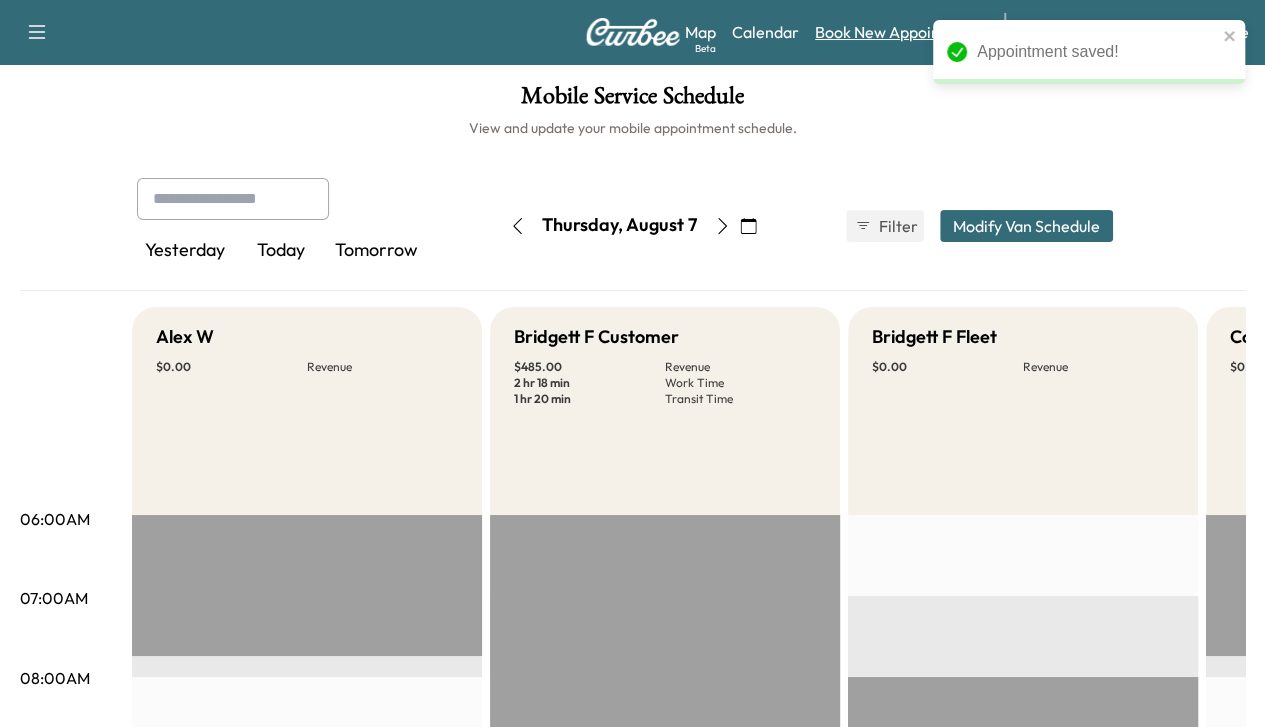click on "Book New Appointment" at bounding box center [899, 32] 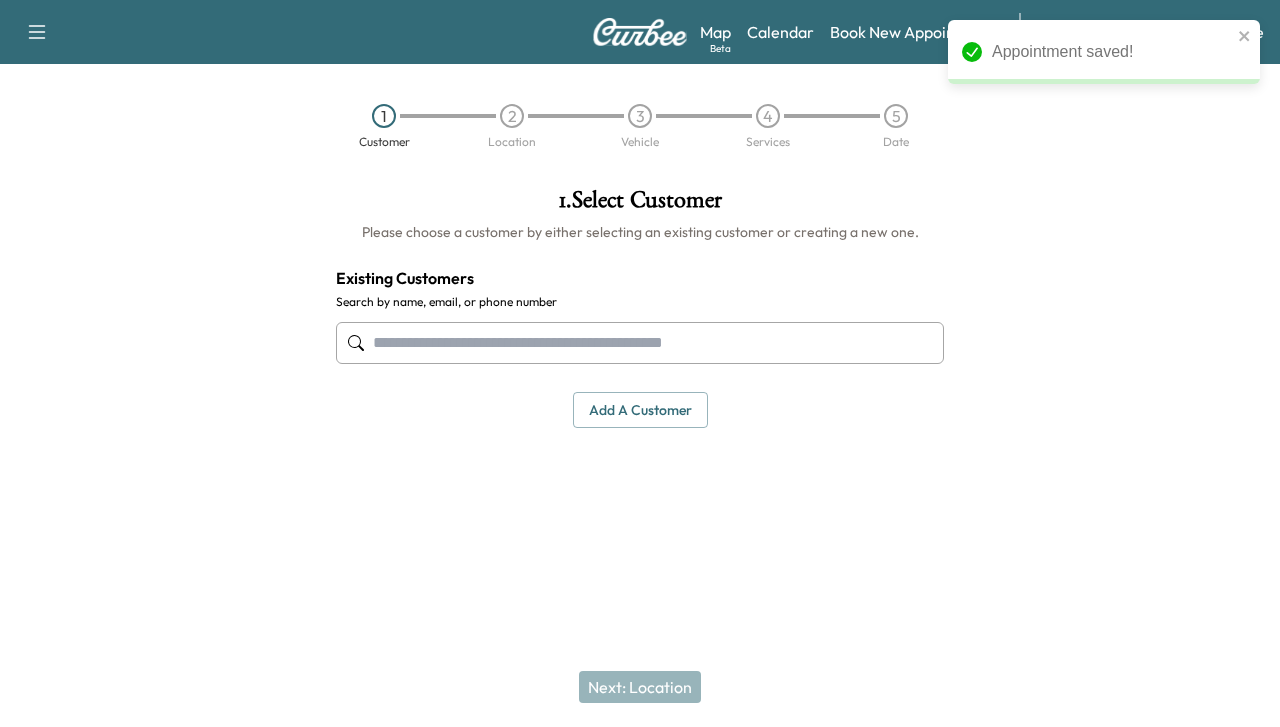 click at bounding box center (640, 343) 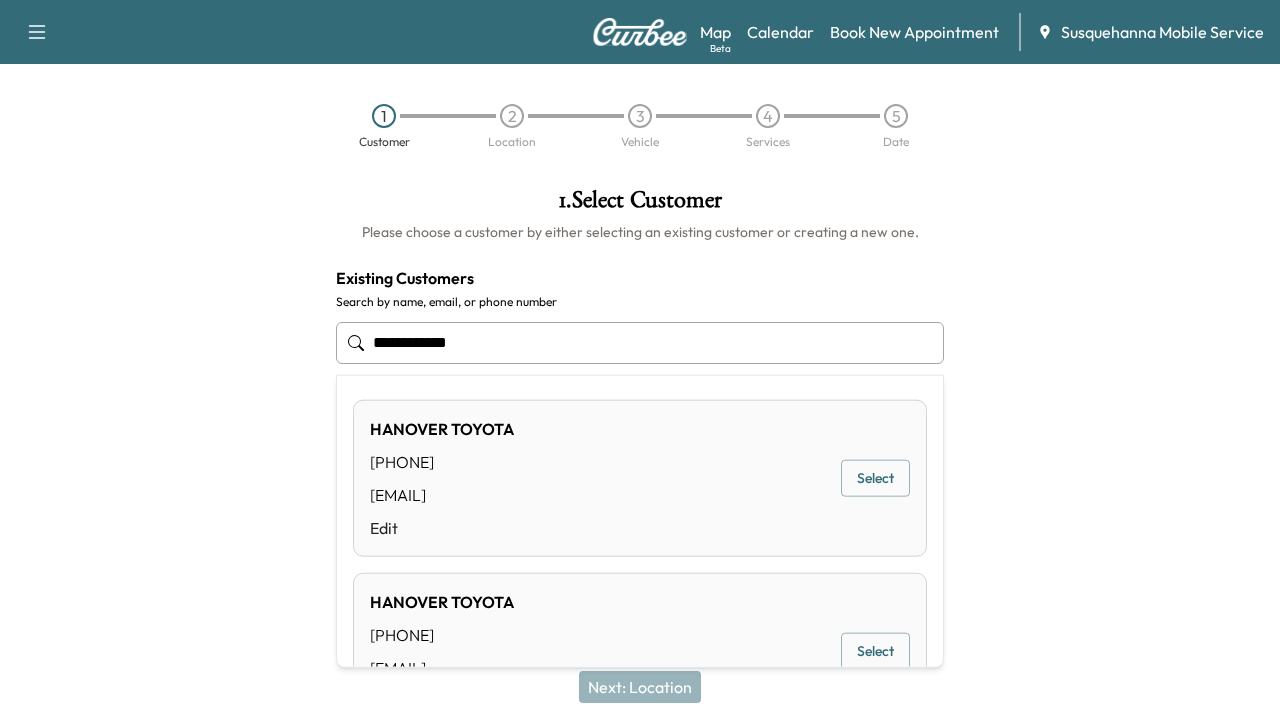 click on "[CITY] [BRAND] ([PHONE]) [EMAIL]" at bounding box center (640, 478) 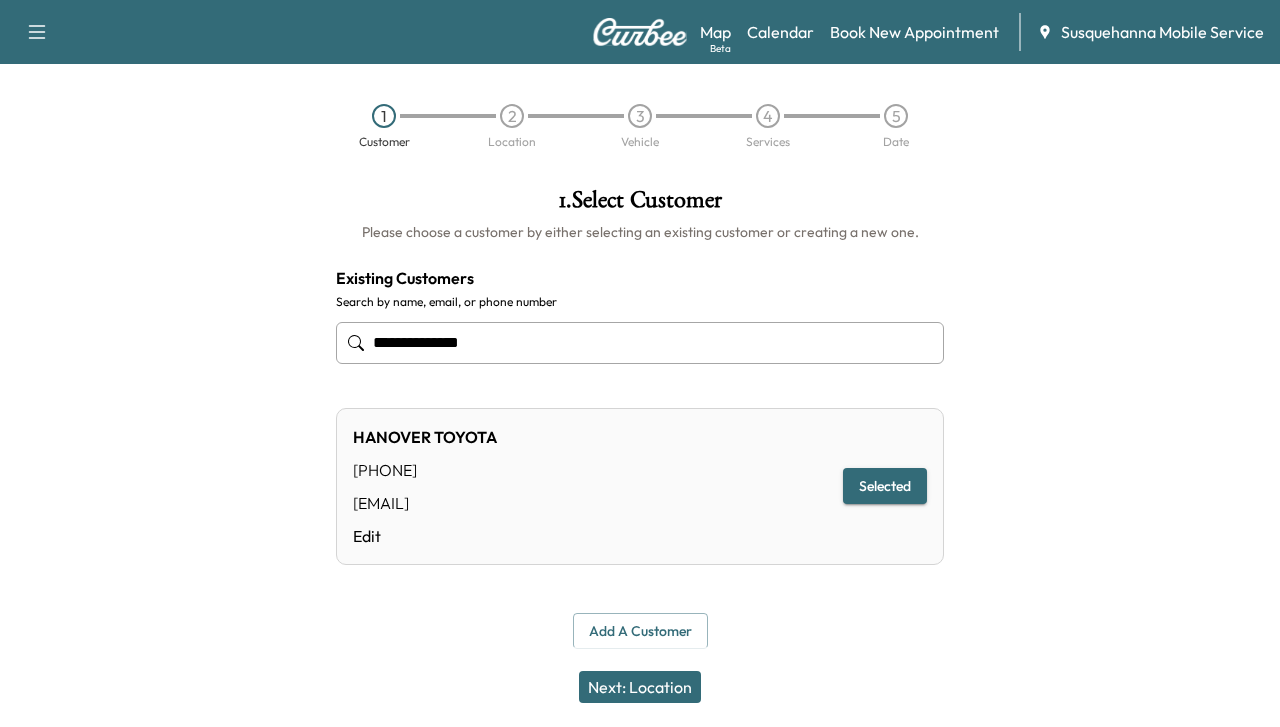 type on "**********" 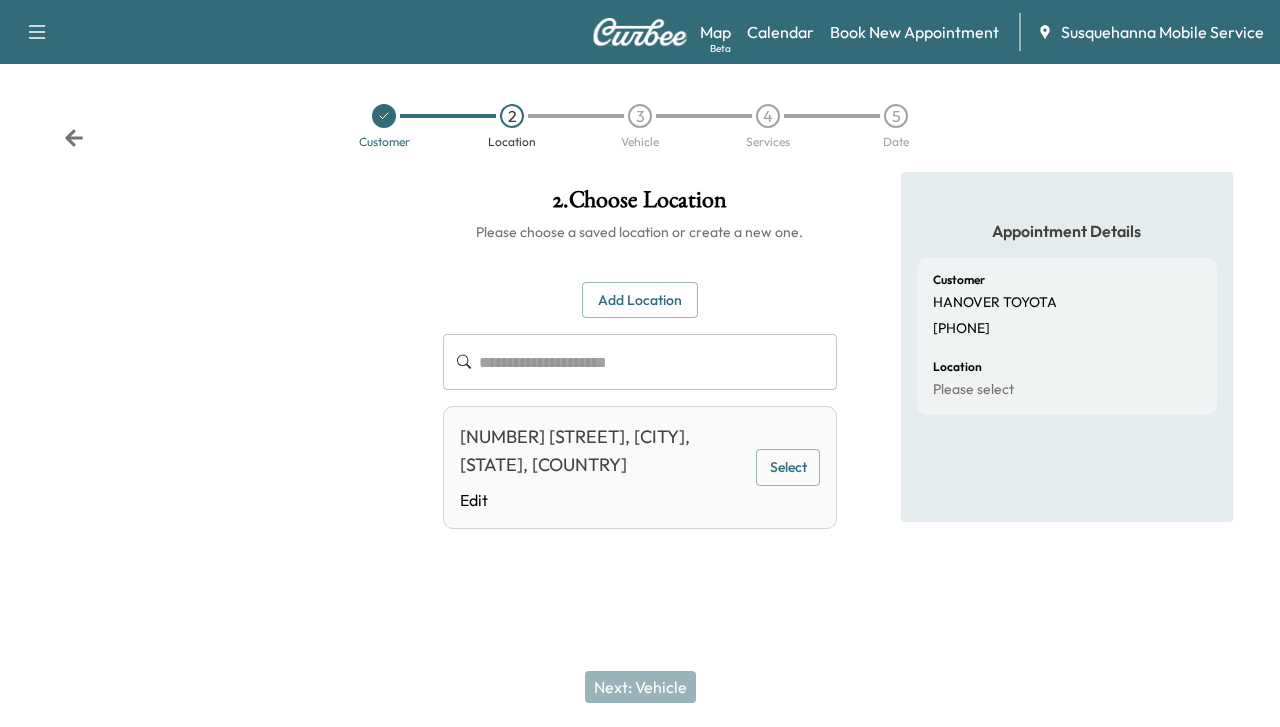 click on "Select" at bounding box center [788, 467] 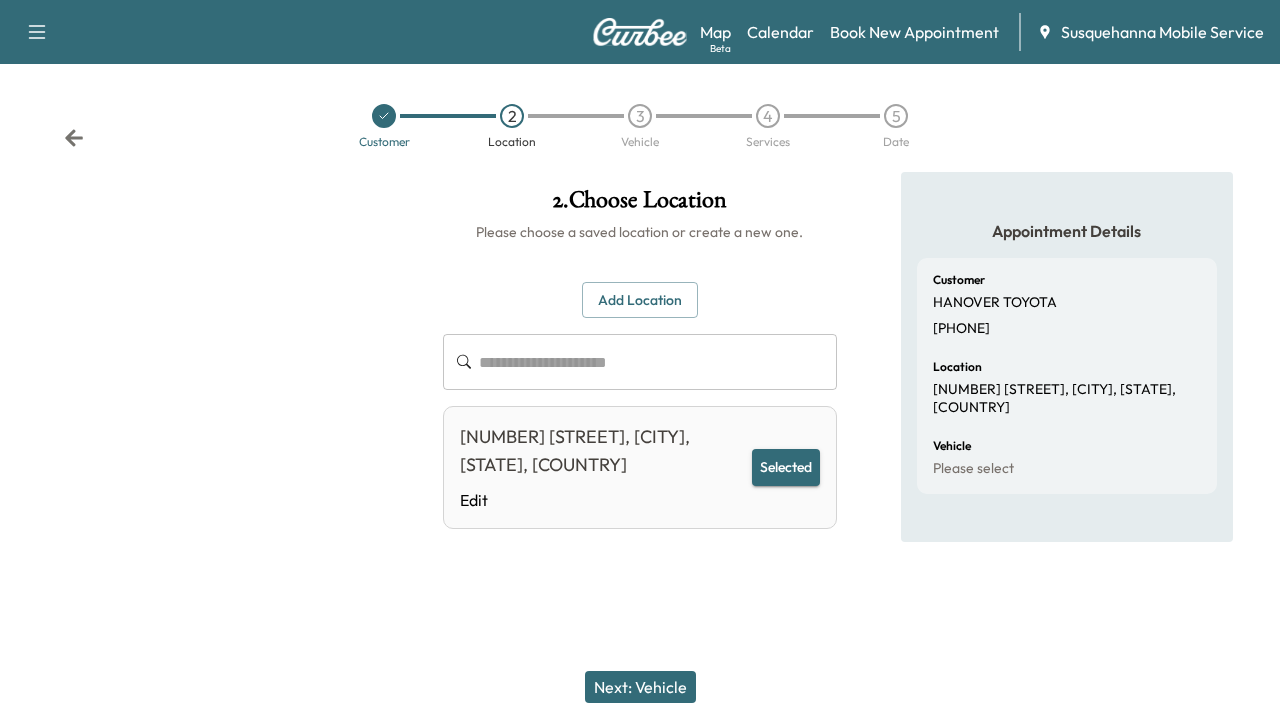 click on "Selected" at bounding box center (786, 467) 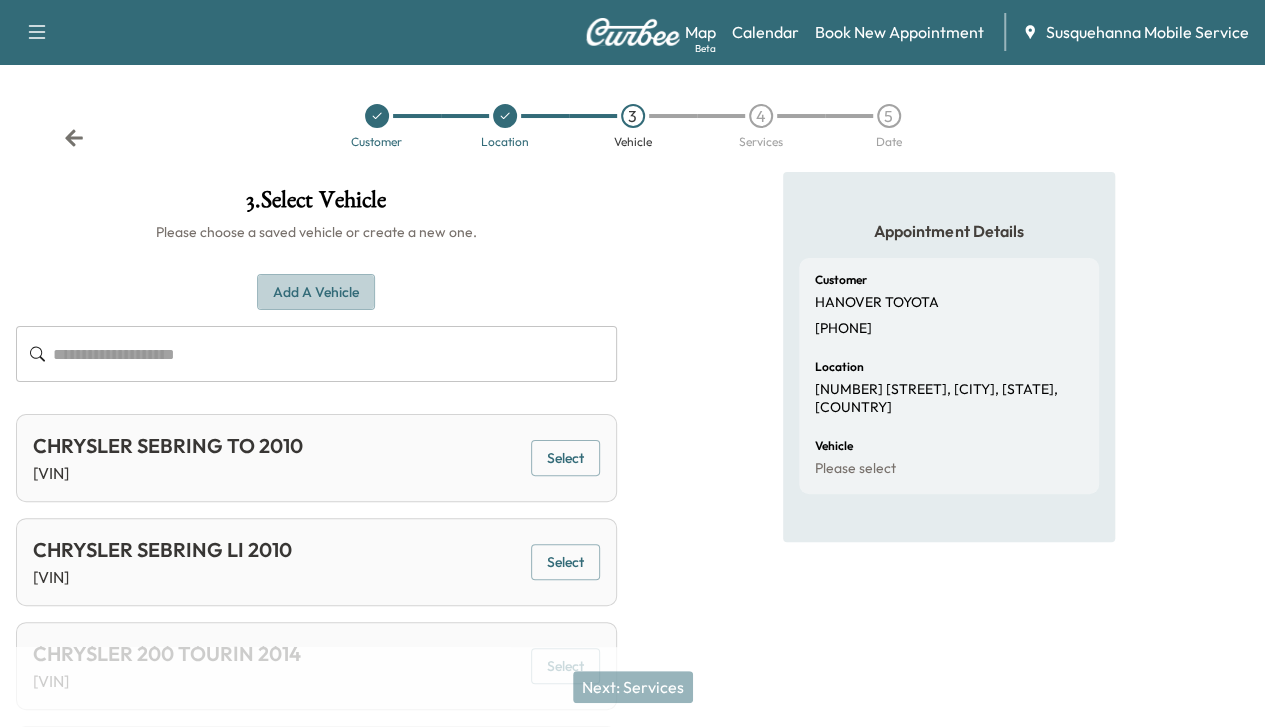 click on "Add a Vehicle" at bounding box center [316, 292] 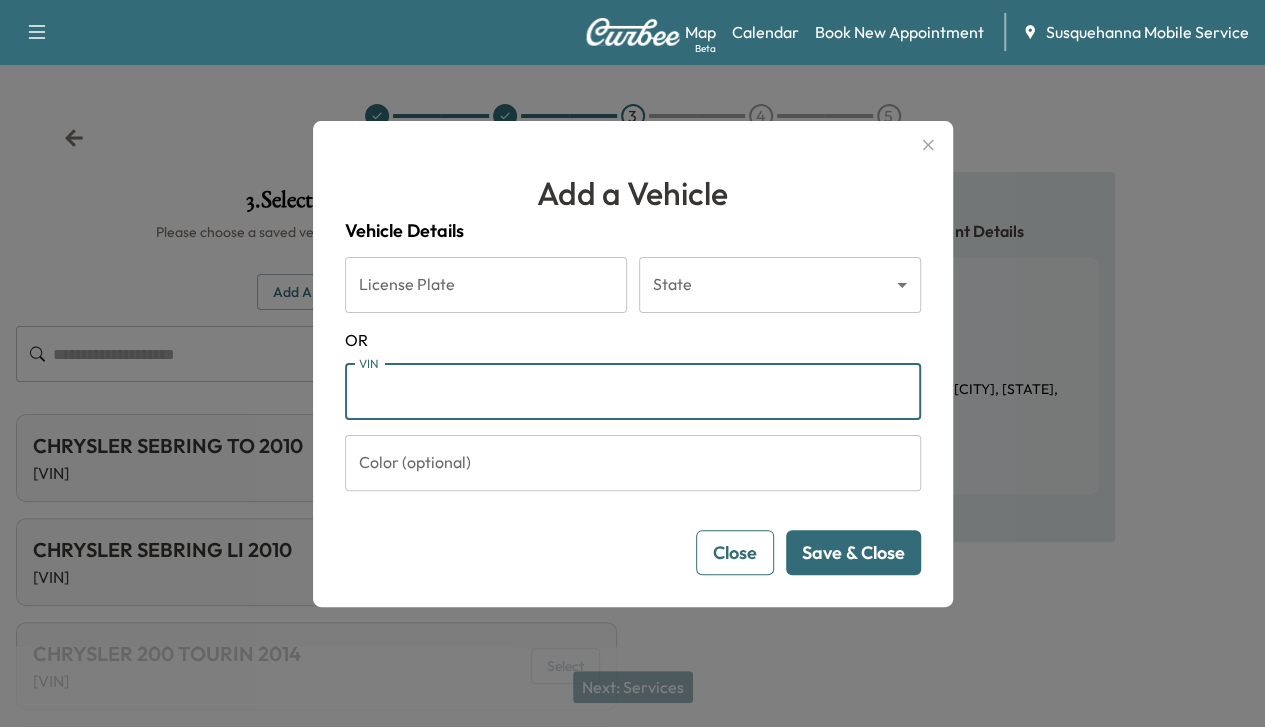 paste on "**********" 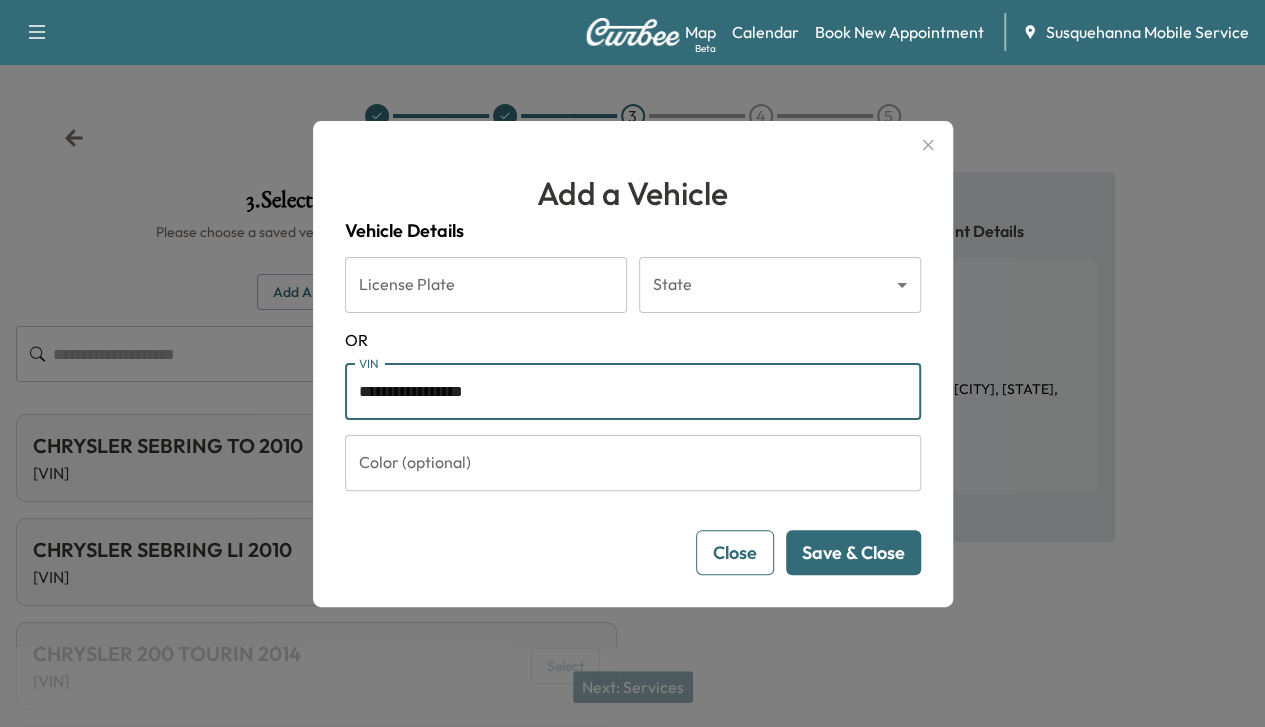 type on "**********" 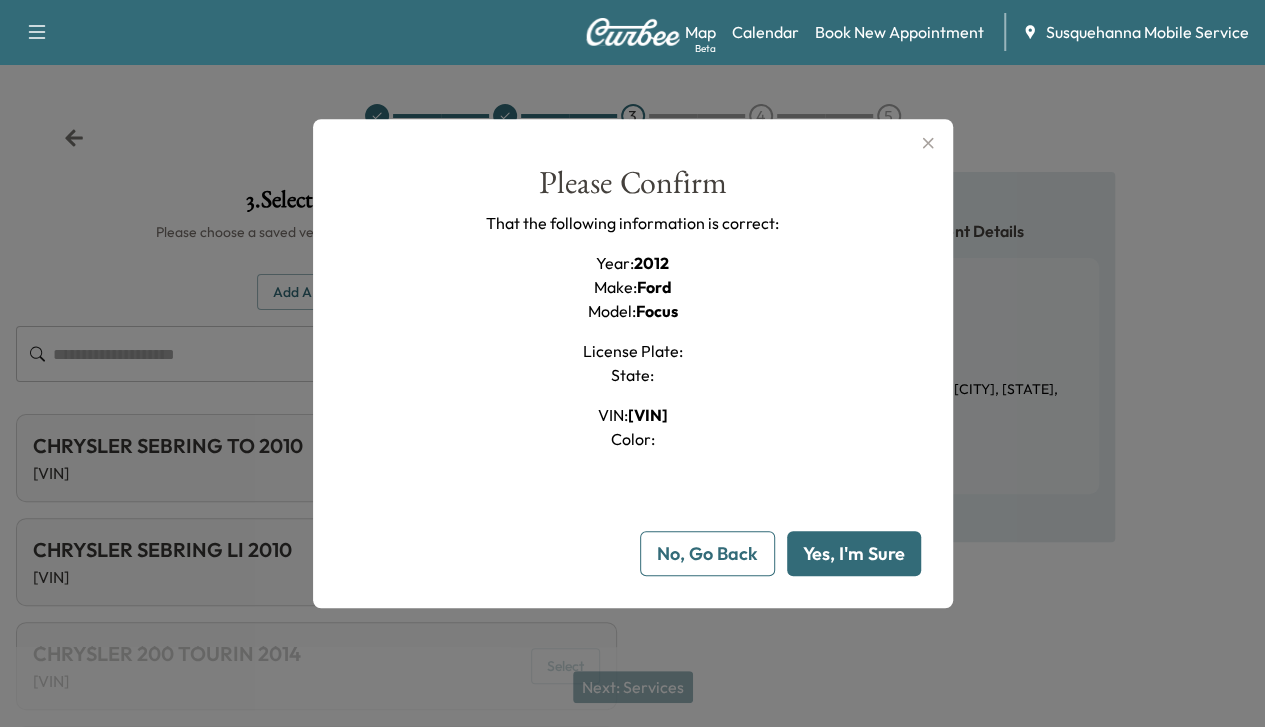 click on "Yes, I'm Sure" at bounding box center (854, 553) 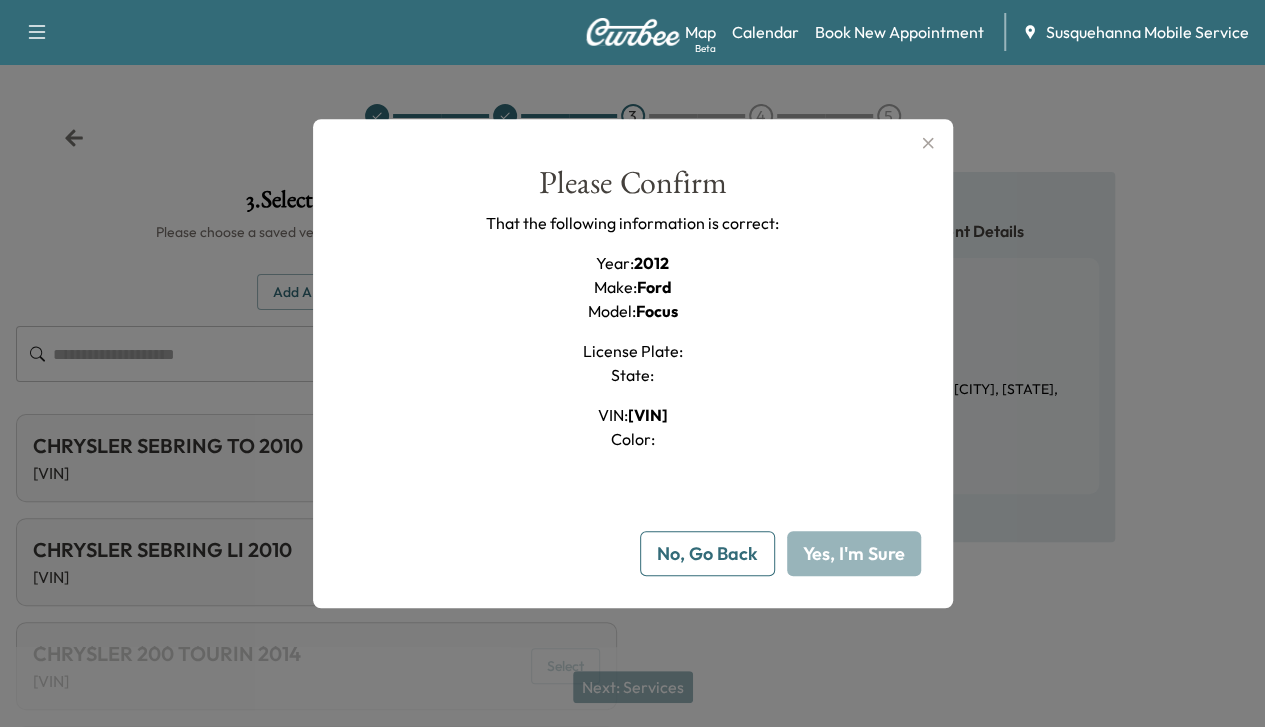type 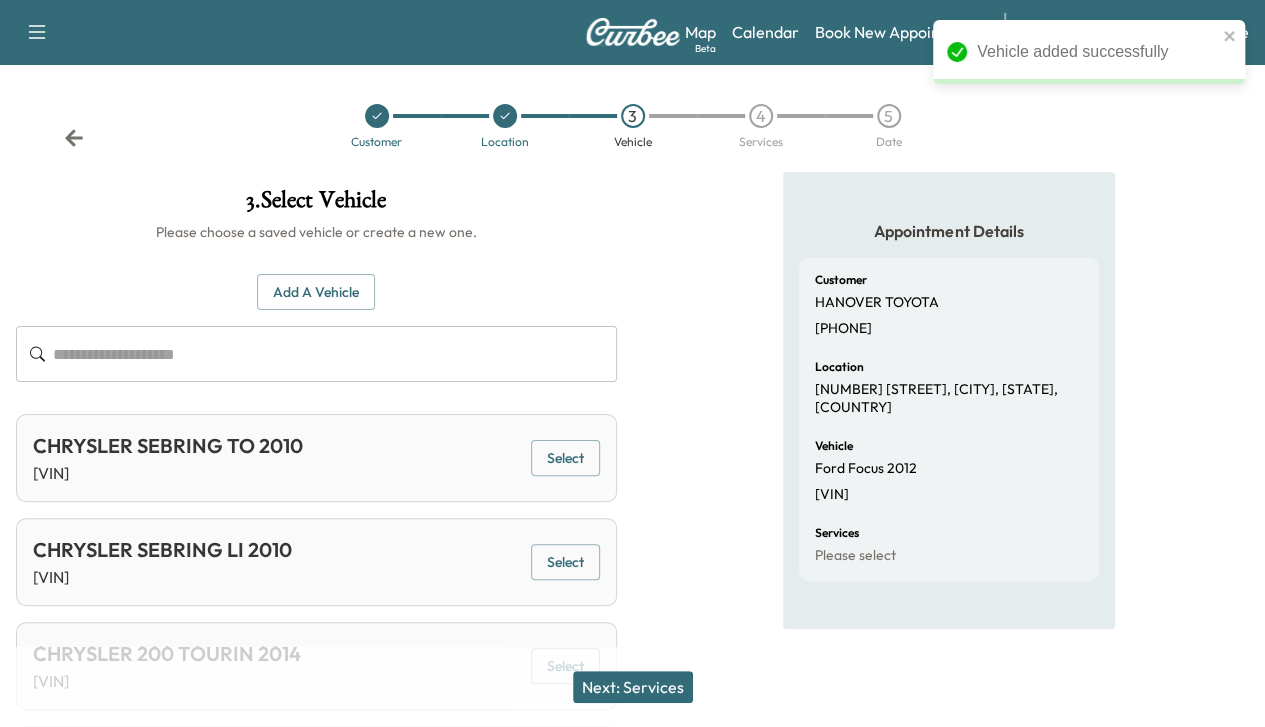 click on "Next: Services" at bounding box center [633, 687] 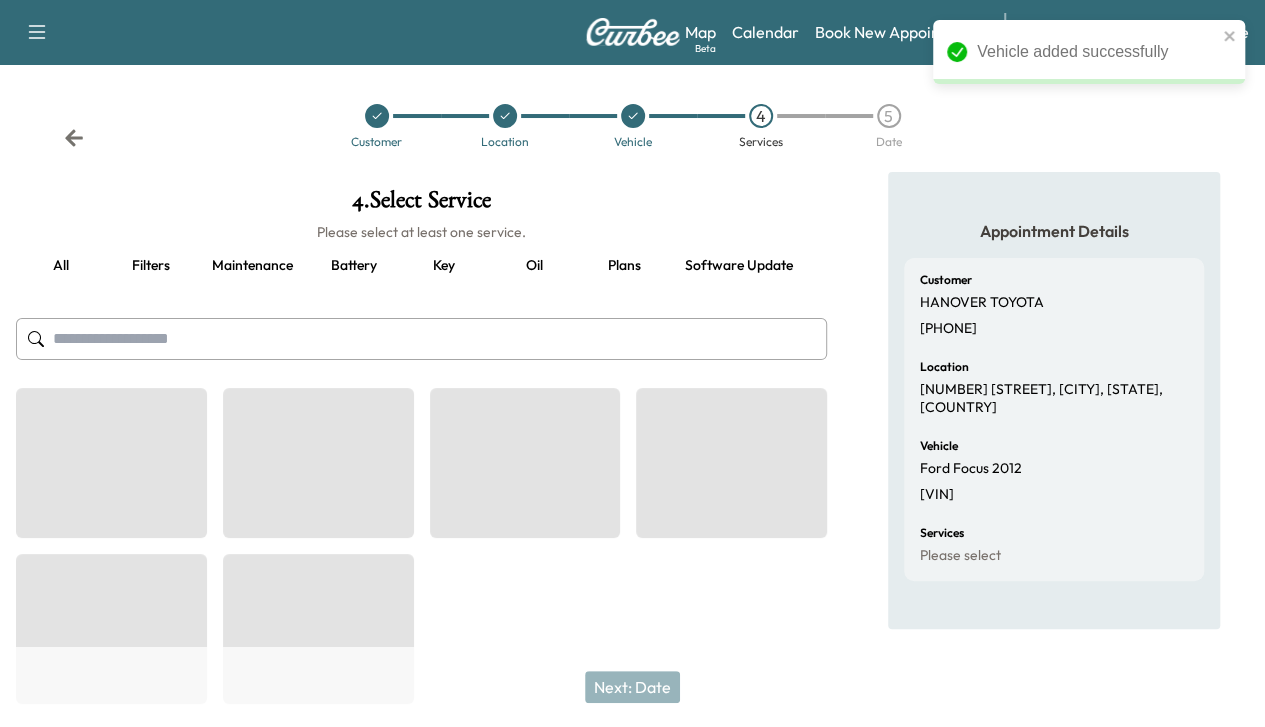 scroll, scrollTop: 0, scrollLeft: 258, axis: horizontal 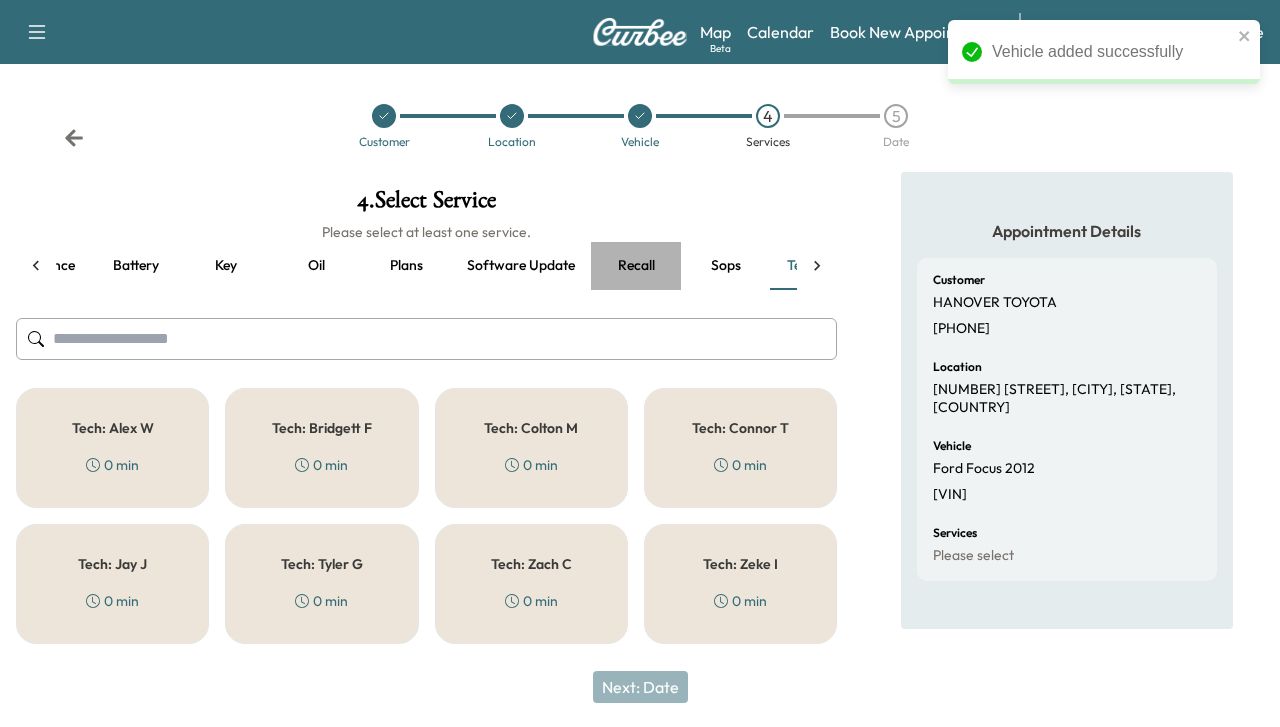click on "Recall" at bounding box center [636, 266] 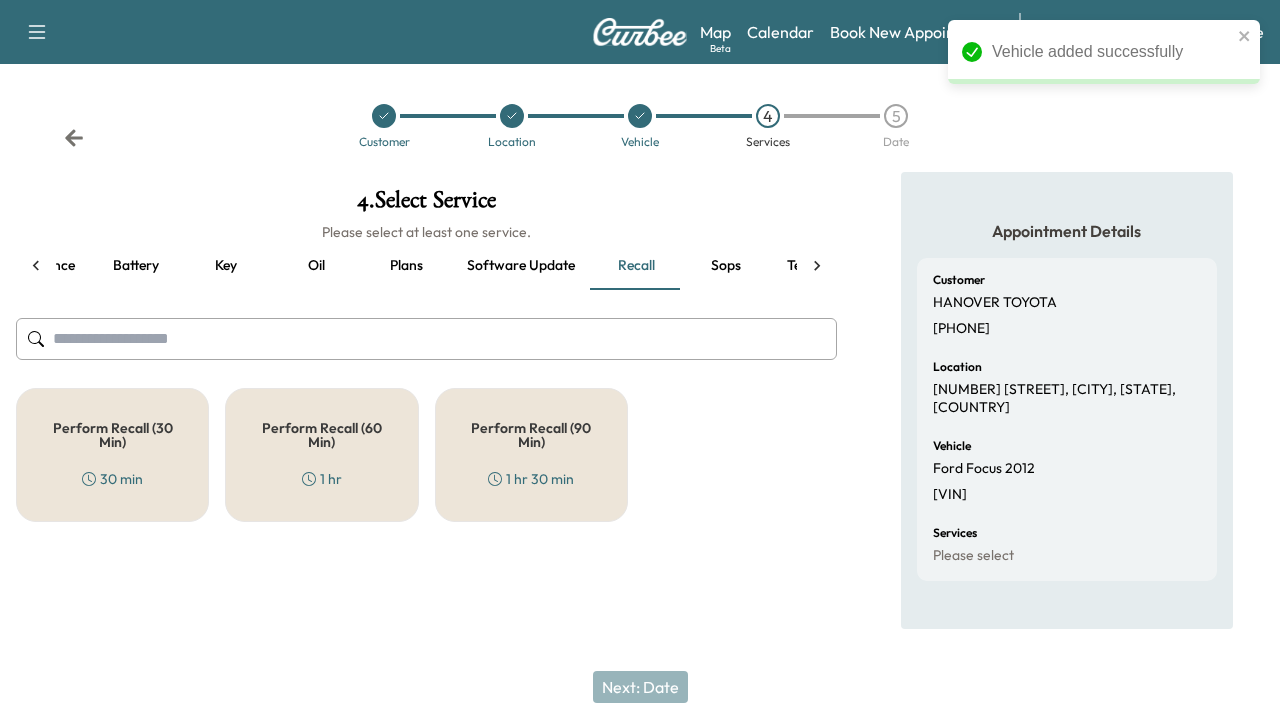 click on "Perform Recall (60 Min)" at bounding box center [321, 435] 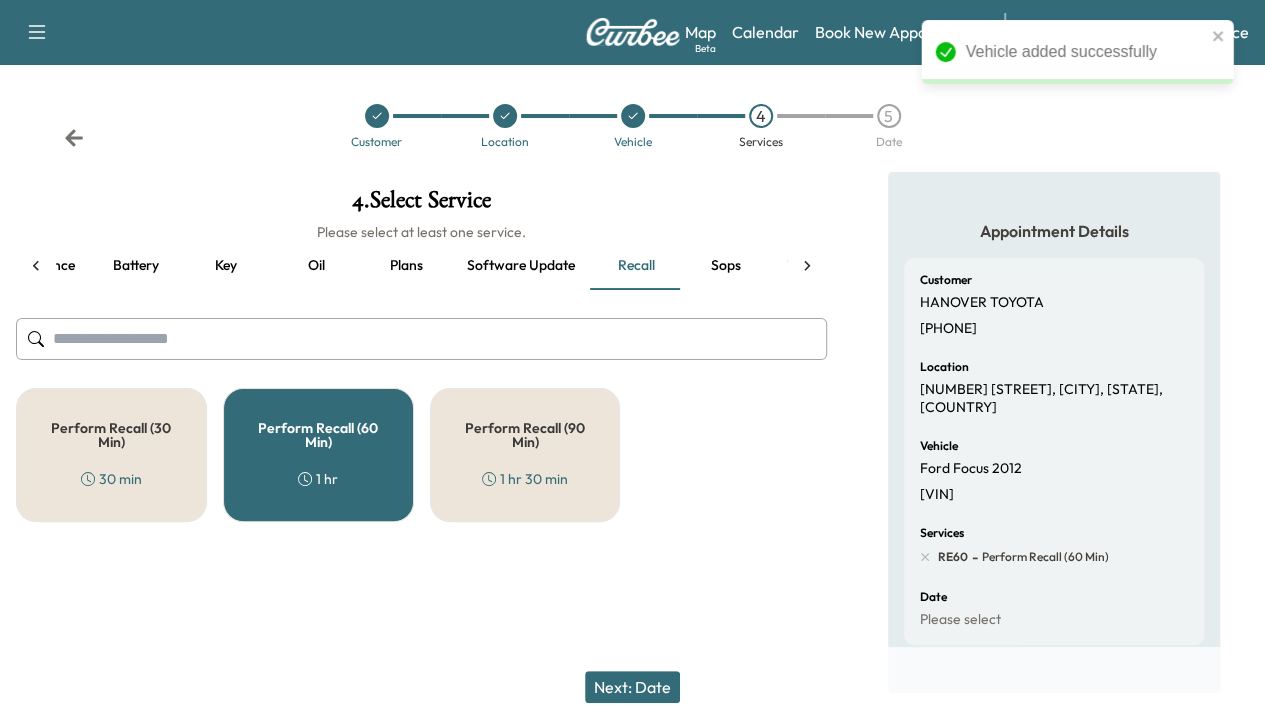 click 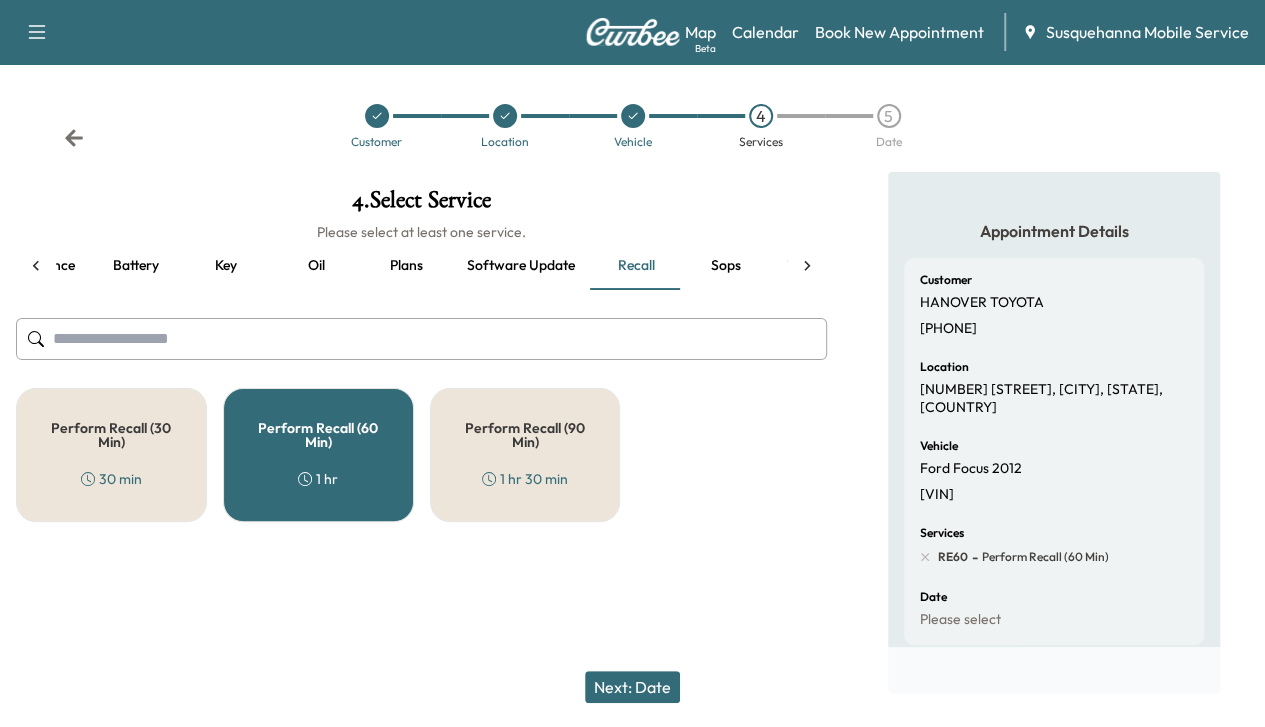 scroll, scrollTop: 0, scrollLeft: 338, axis: horizontal 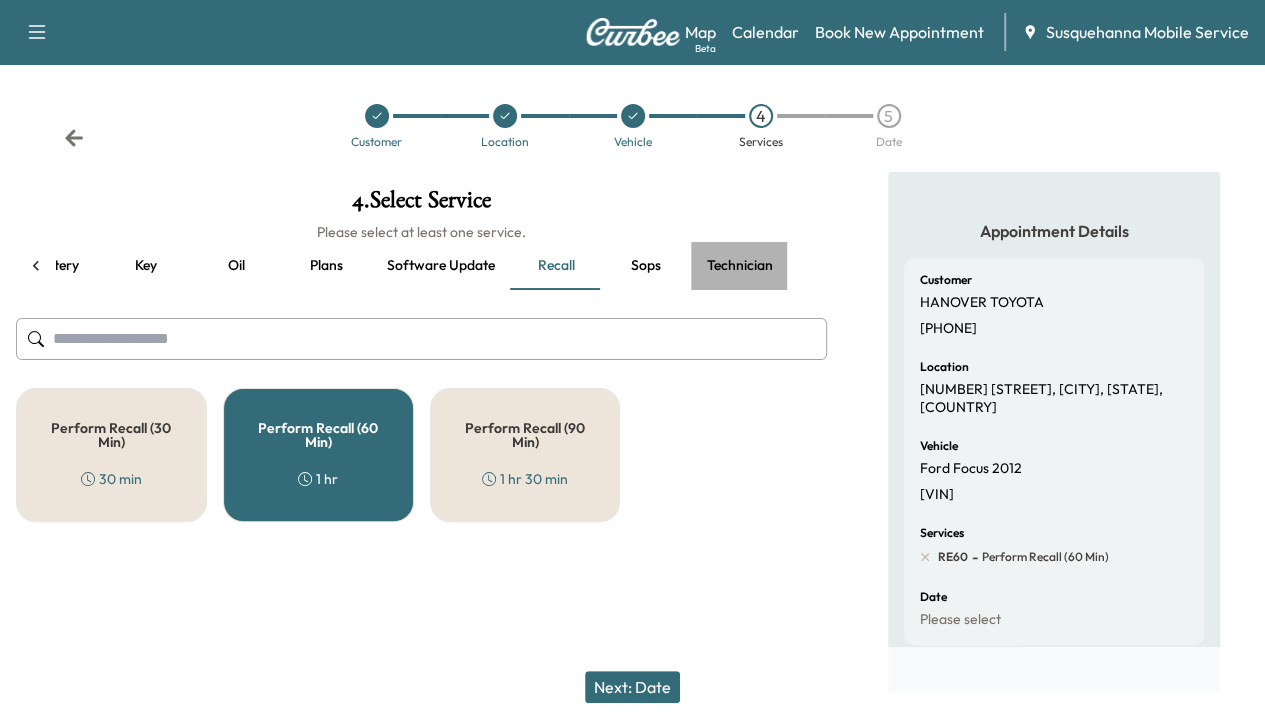 click on "Technician" at bounding box center (740, 266) 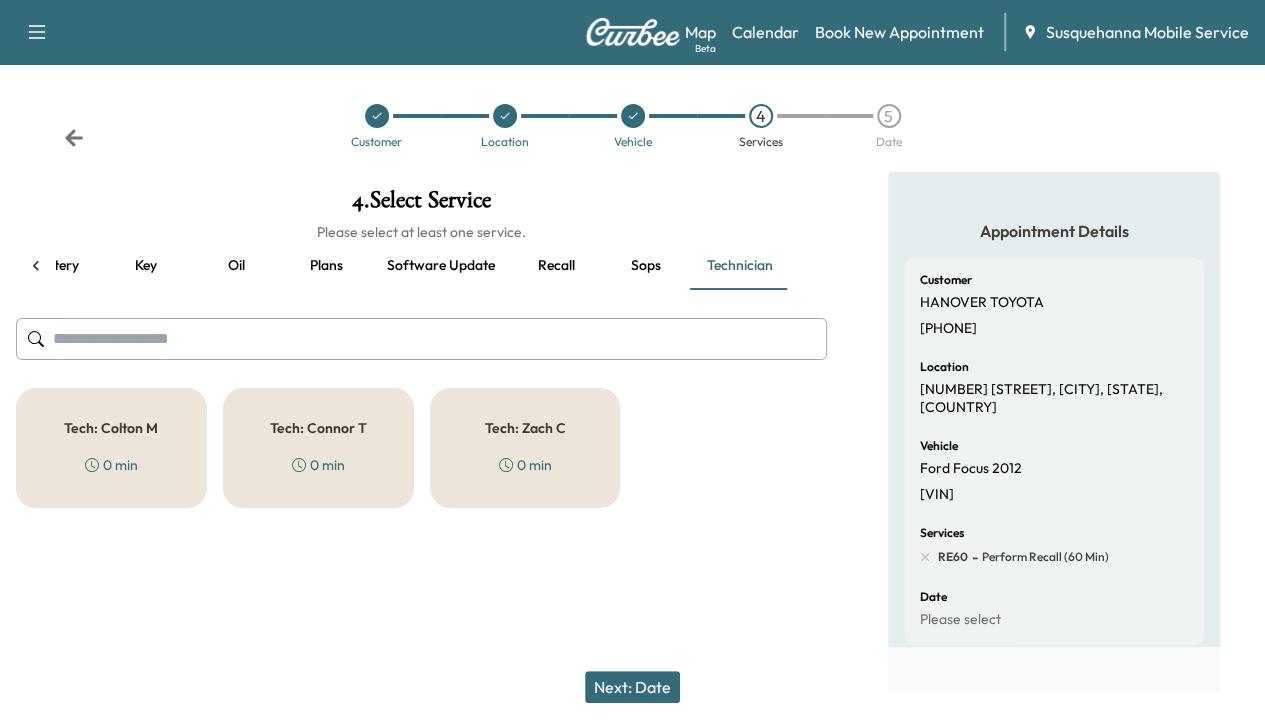 click on "Tech: Connor T 0 min" at bounding box center (318, 448) 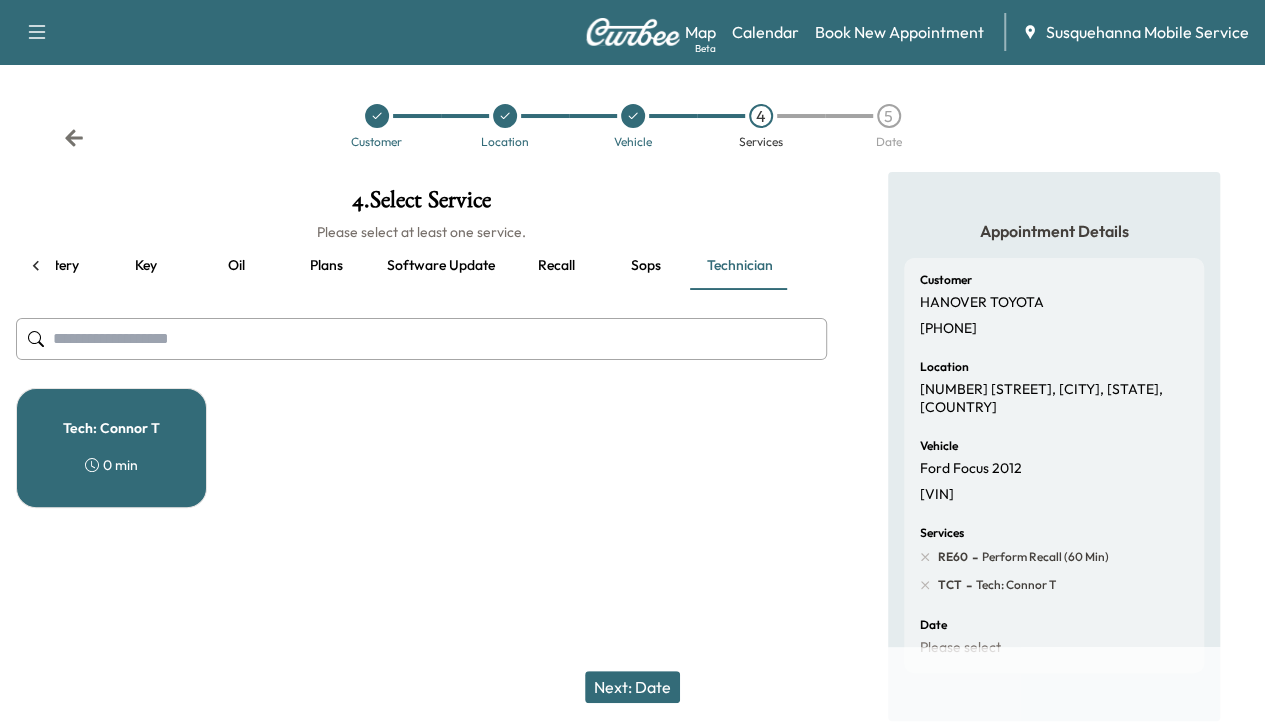 click on "Next: Date" at bounding box center (632, 687) 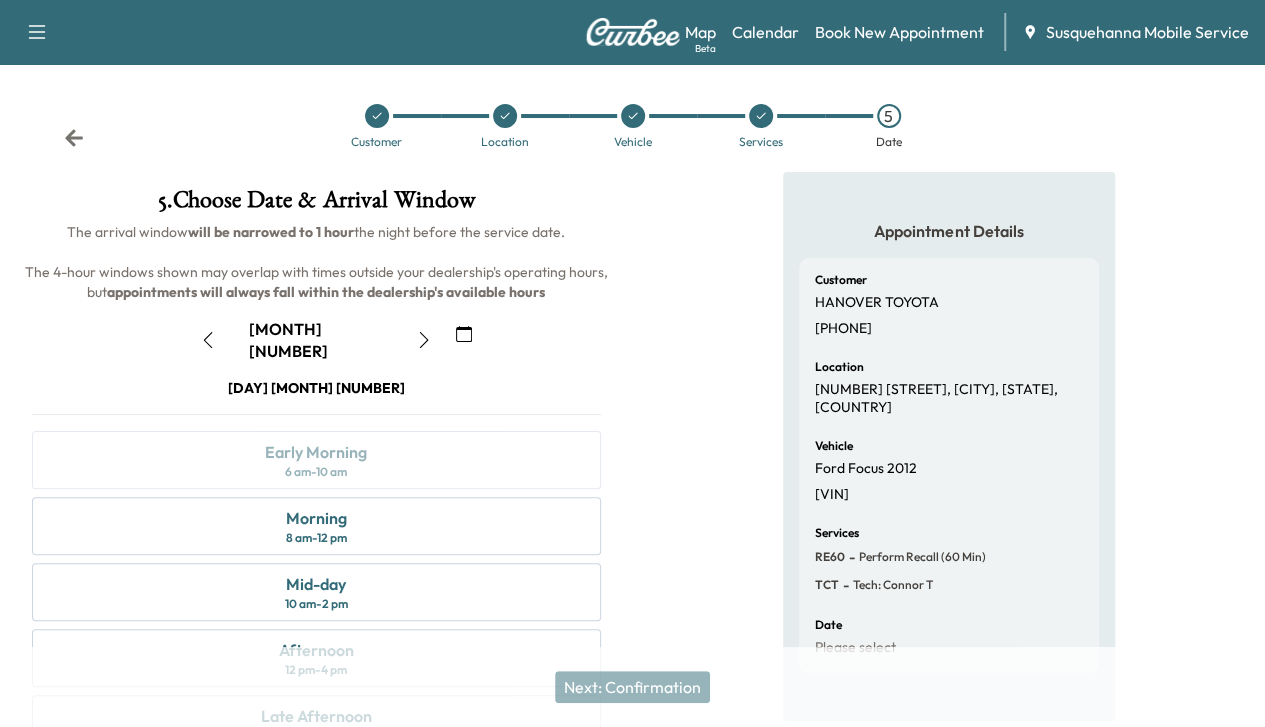 click on "[DAY] [MONTH] [NUMBER] [TIME] [TIME] [TIME] [TIME] [TIME] [TIME] [TIME] [TIME]" at bounding box center [316, 635] 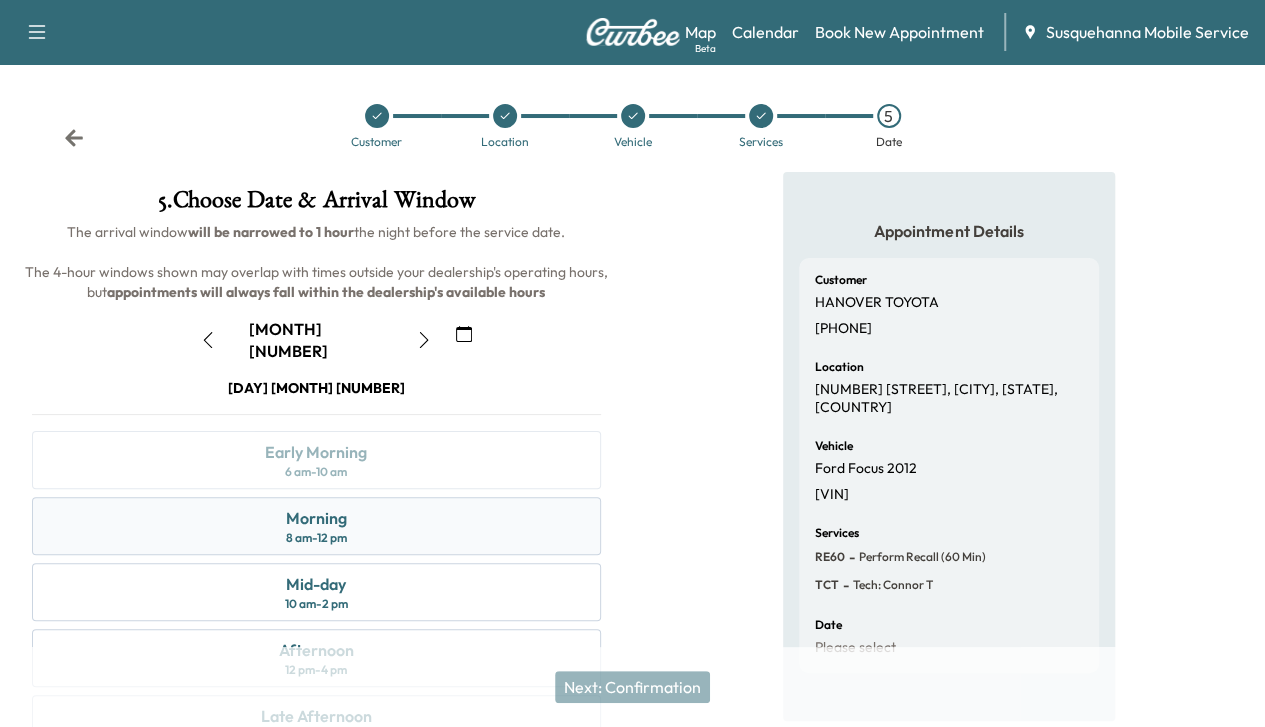 click on "Morning 8 am  -  12 pm" at bounding box center (316, 526) 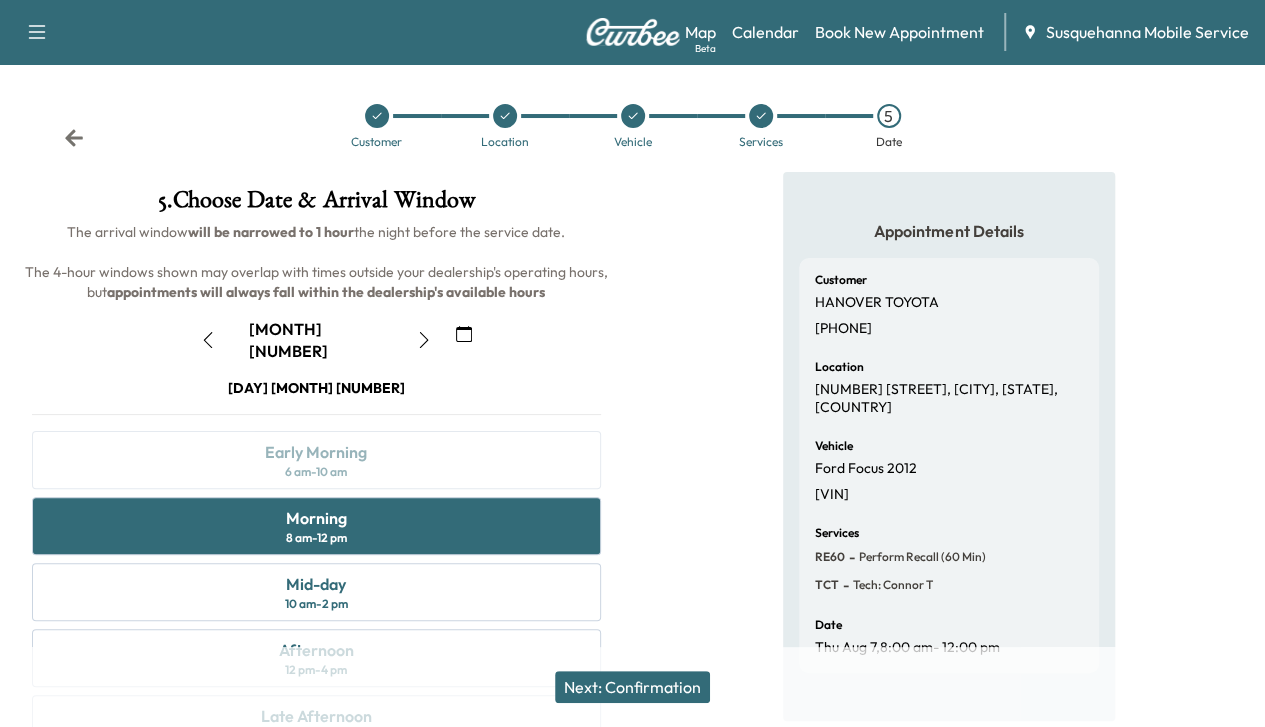 click on "Next: Confirmation" at bounding box center (632, 687) 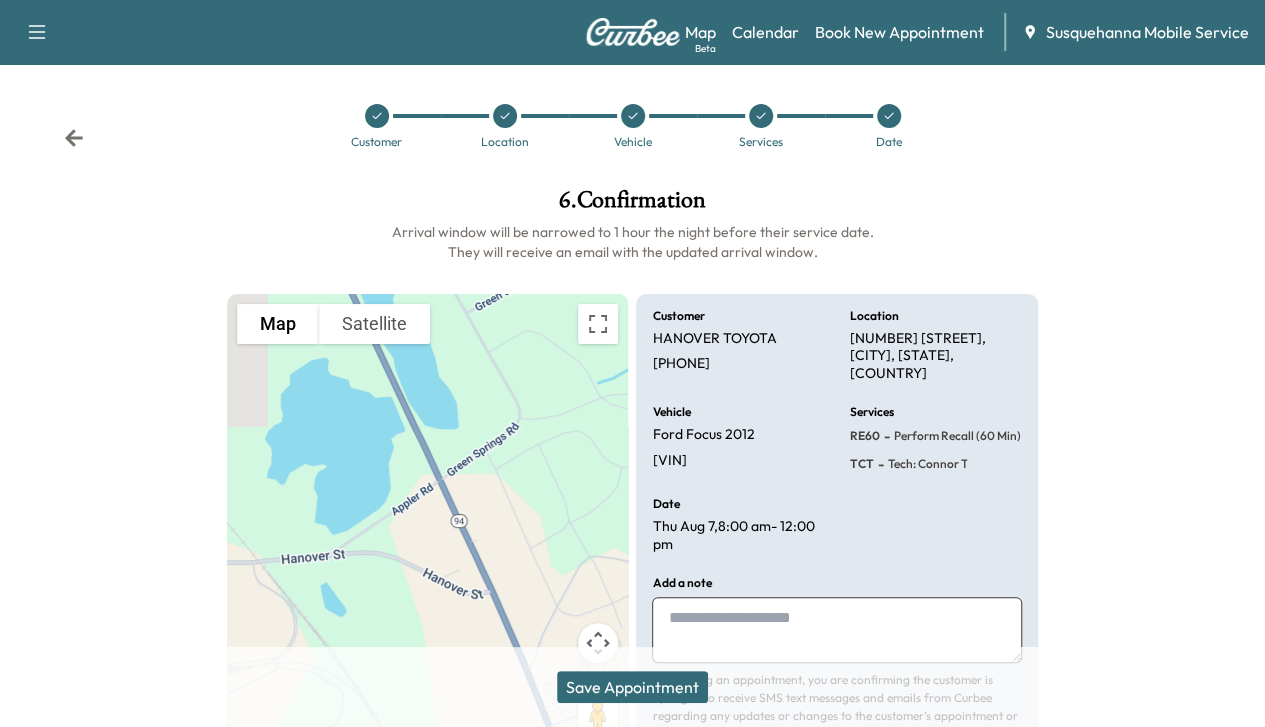 click on "Save Appointment" at bounding box center (632, 687) 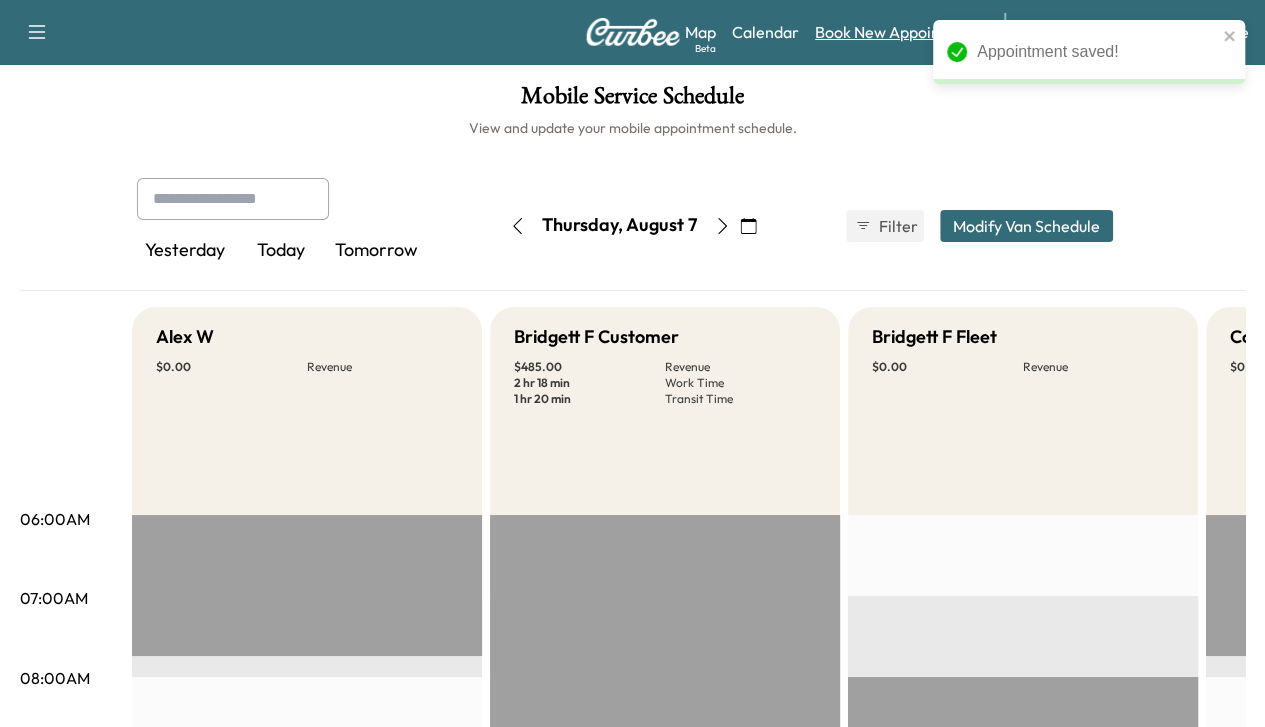 click on "Book New Appointment" at bounding box center (899, 32) 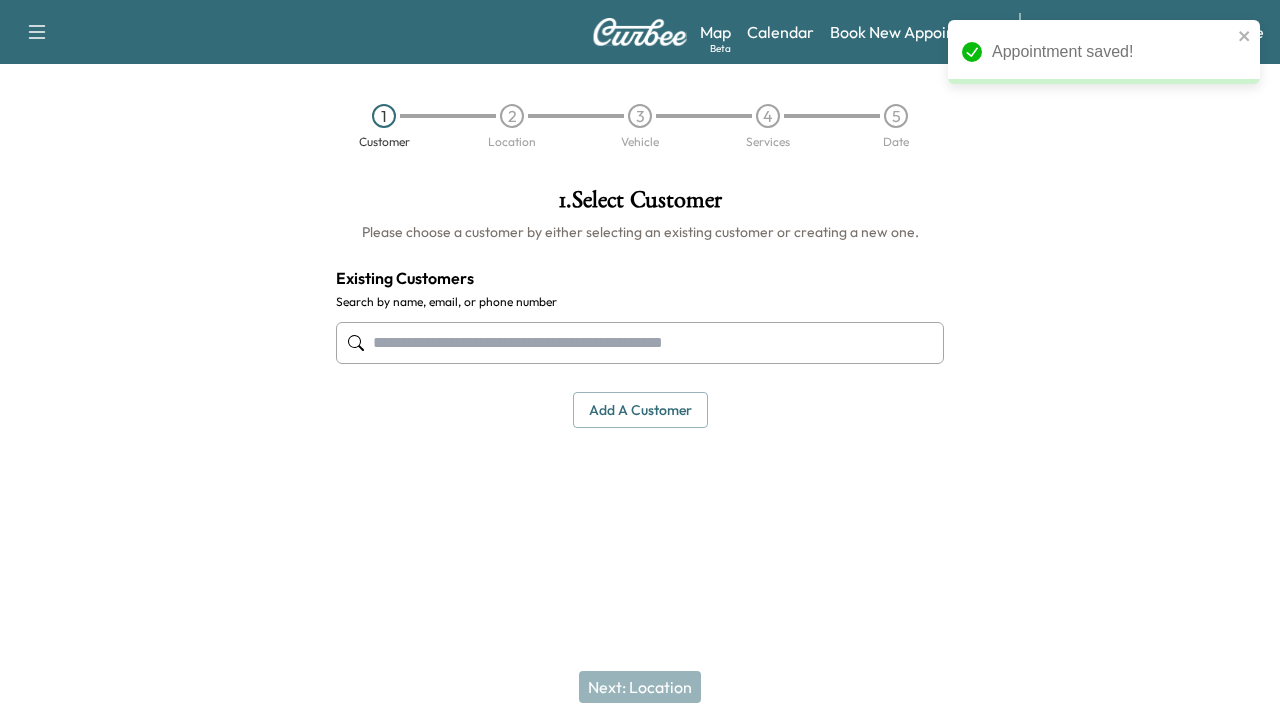 click at bounding box center [640, 343] 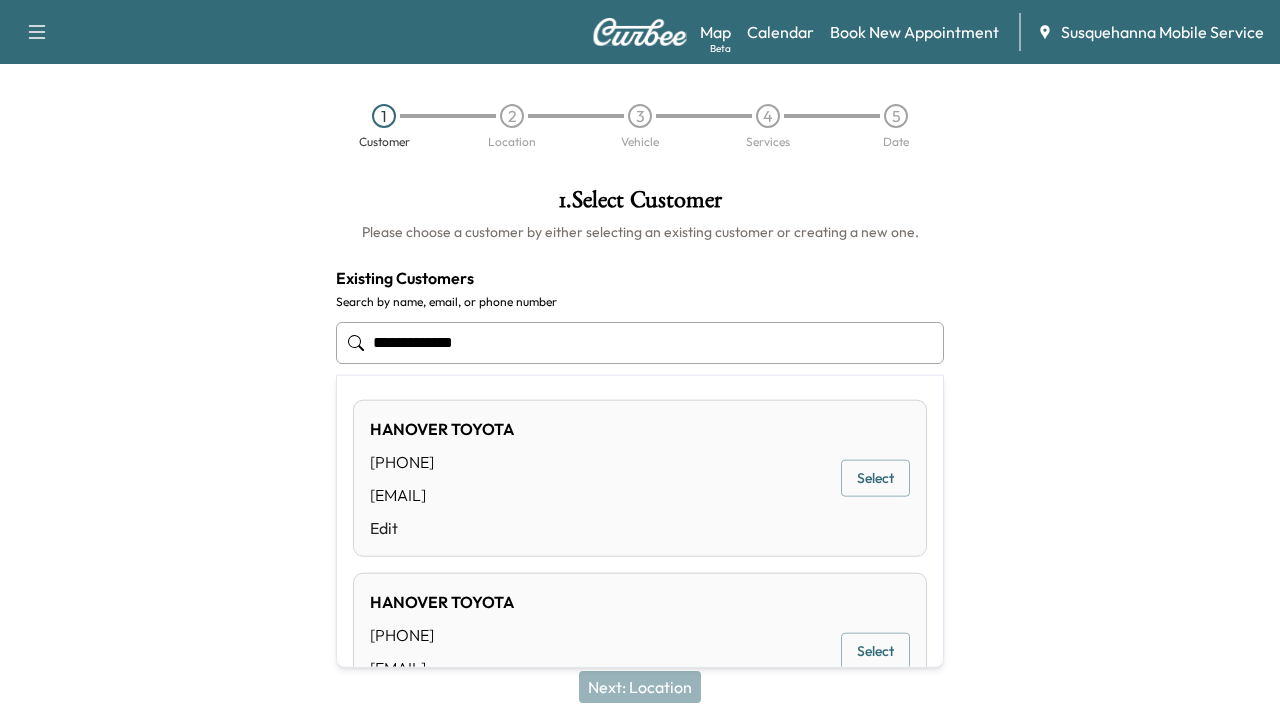click on "Select" at bounding box center (875, 478) 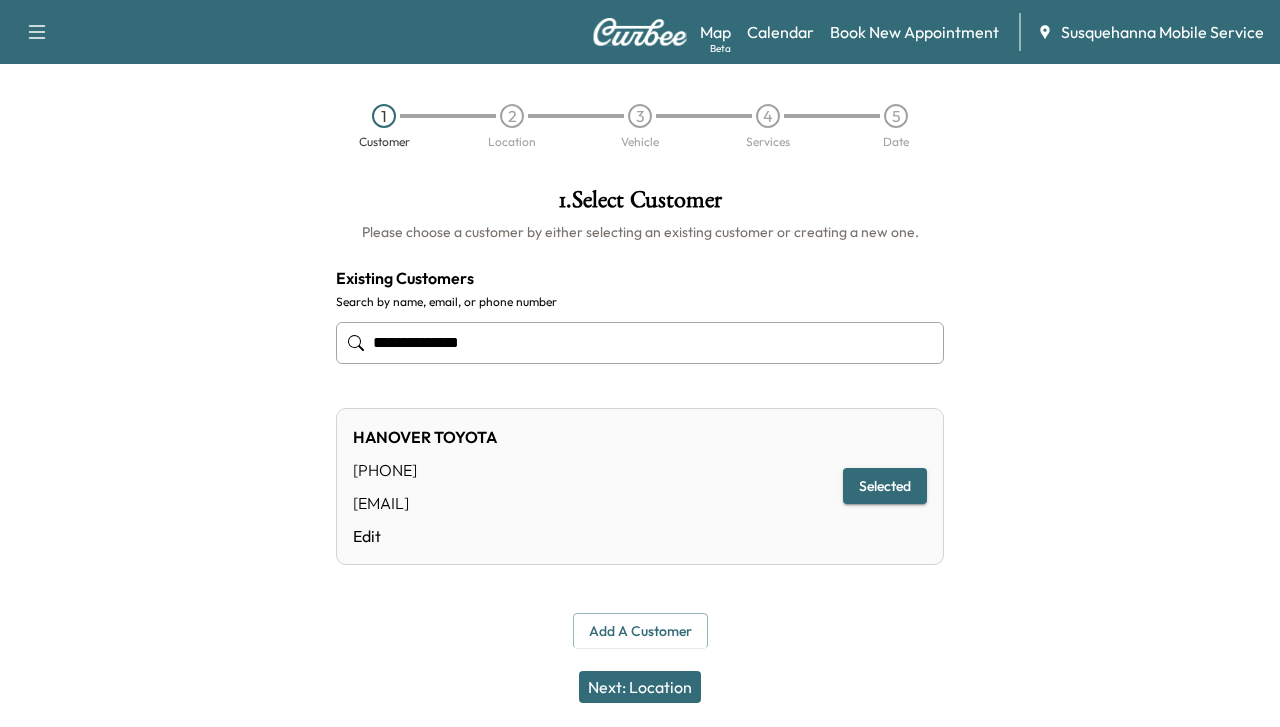 type on "**********" 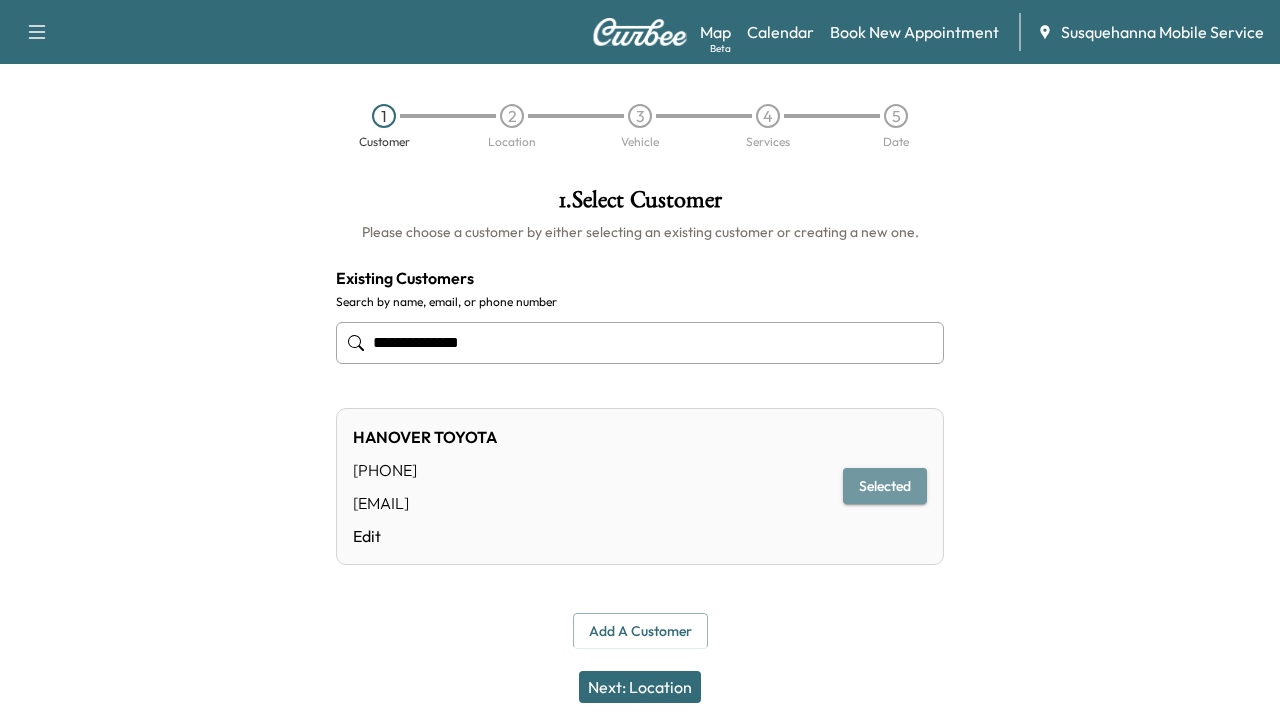 click on "Selected" at bounding box center [885, 486] 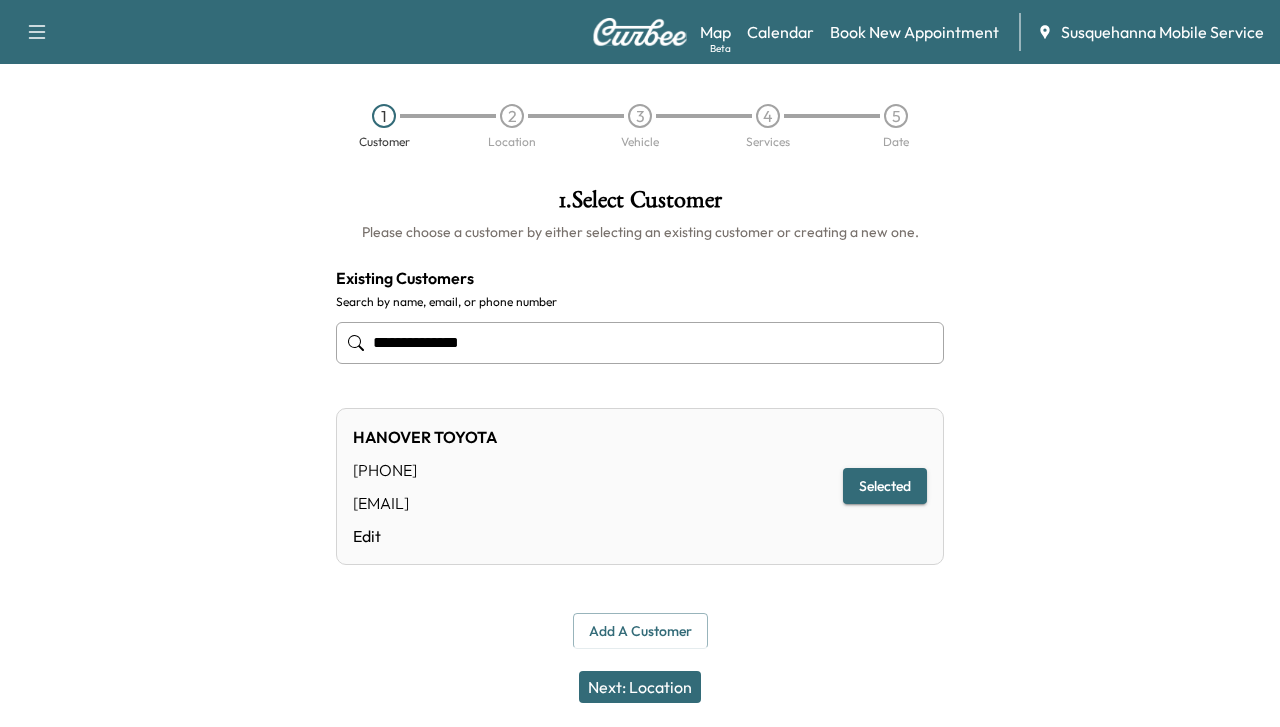 click on "Selected" at bounding box center [885, 486] 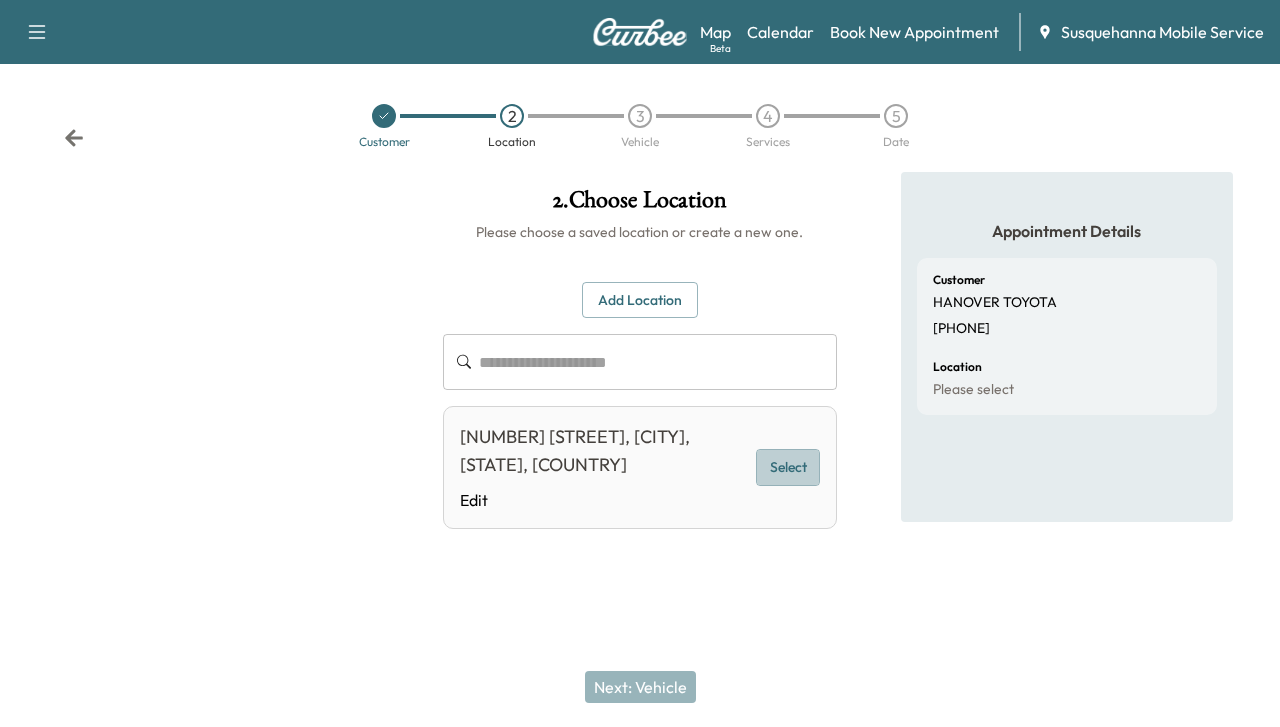 click on "Select" at bounding box center (788, 467) 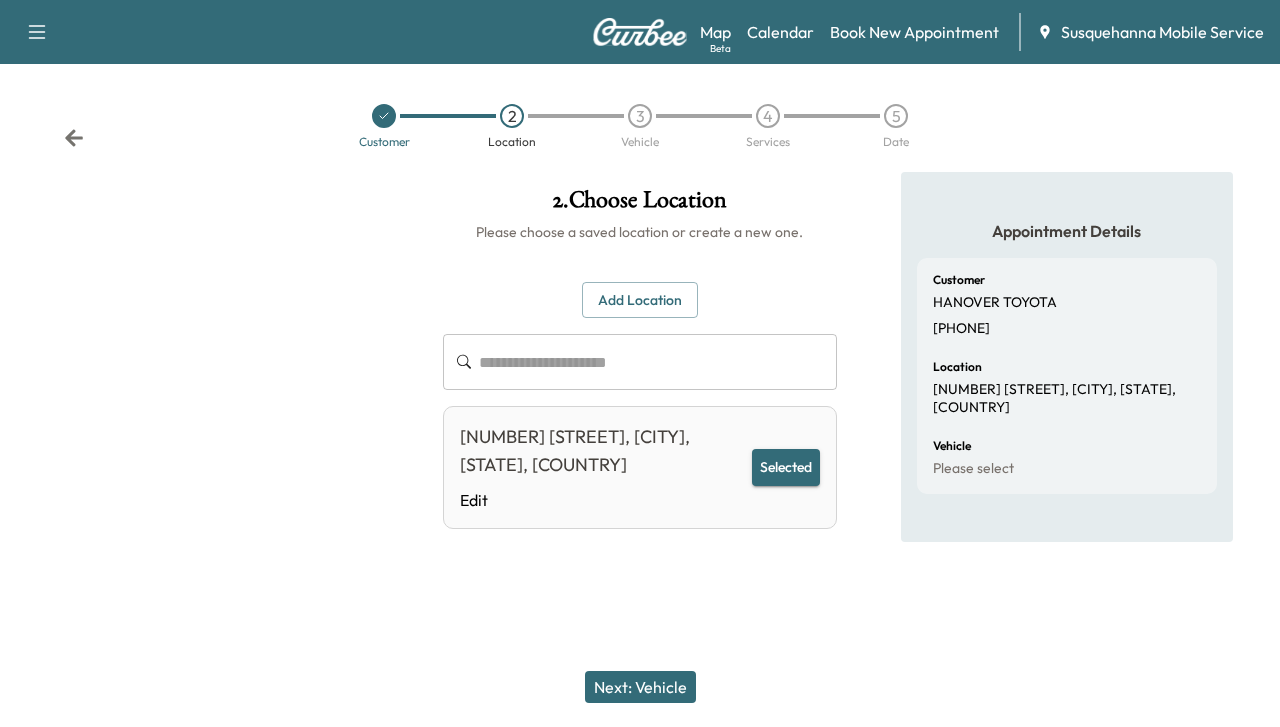 click on "Next: Vehicle" at bounding box center [640, 687] 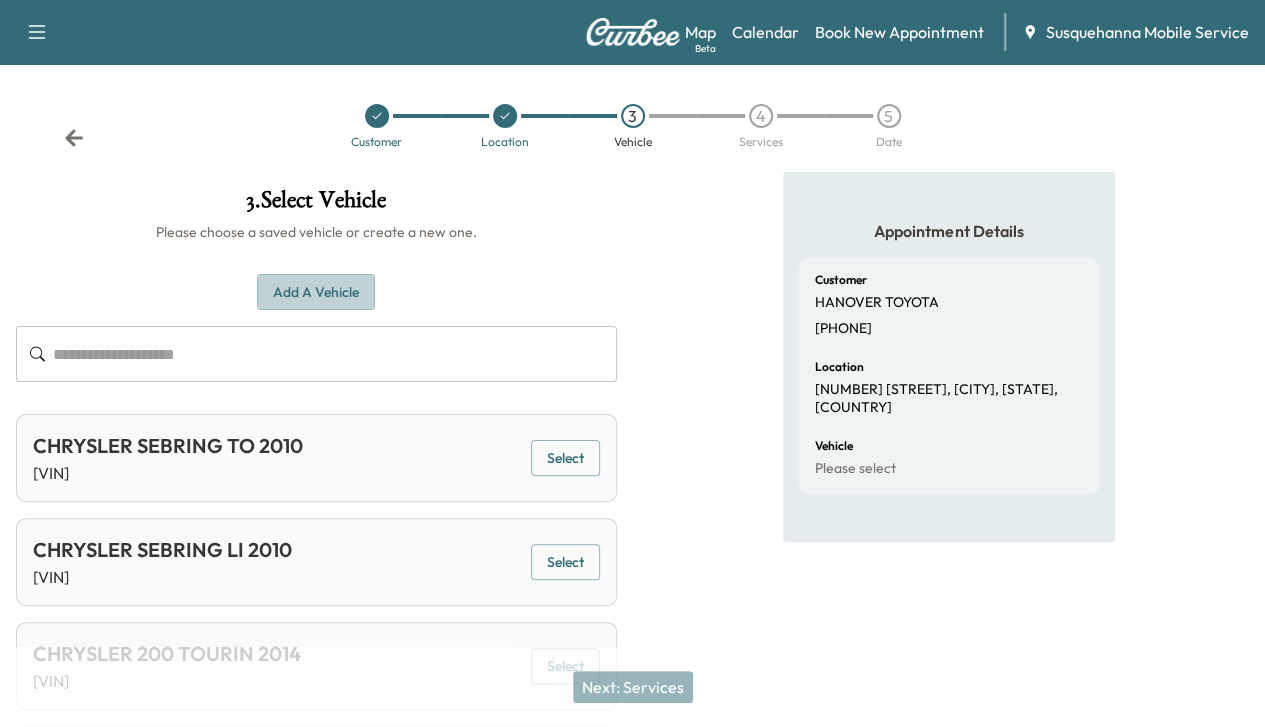 click on "Add a Vehicle" at bounding box center (316, 292) 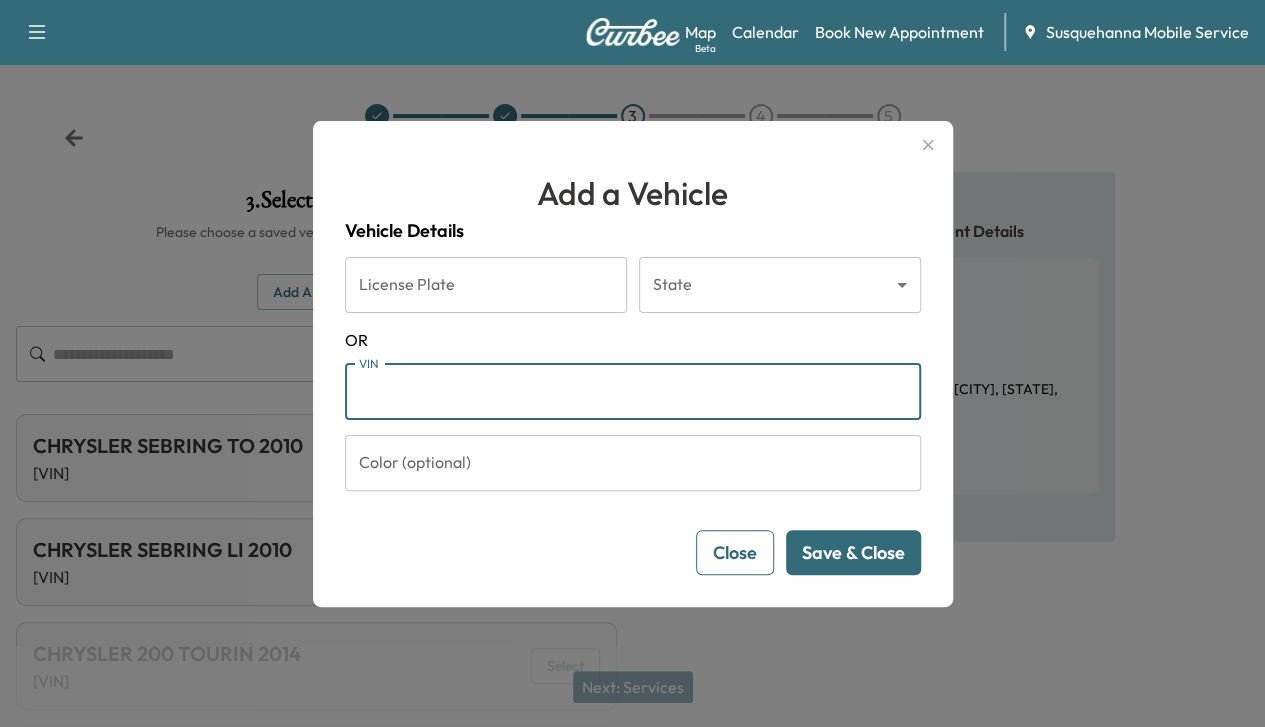 click on "VIN" at bounding box center [633, 392] 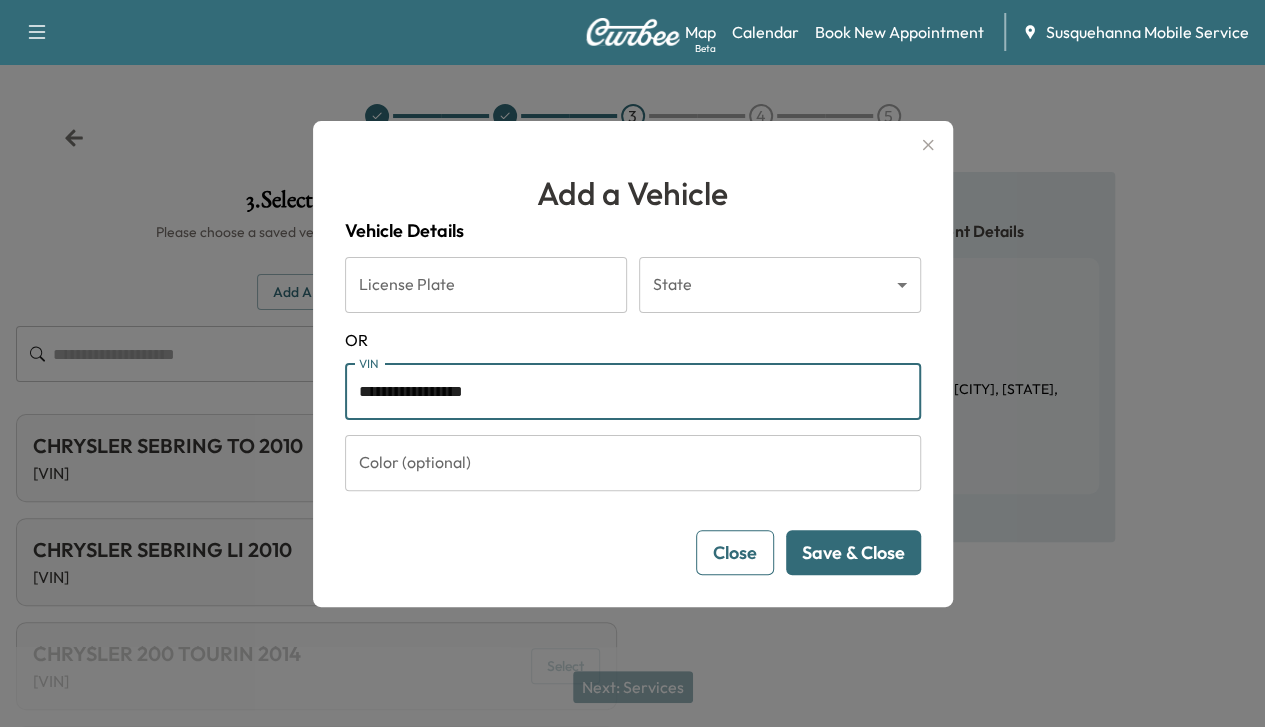 type on "**********" 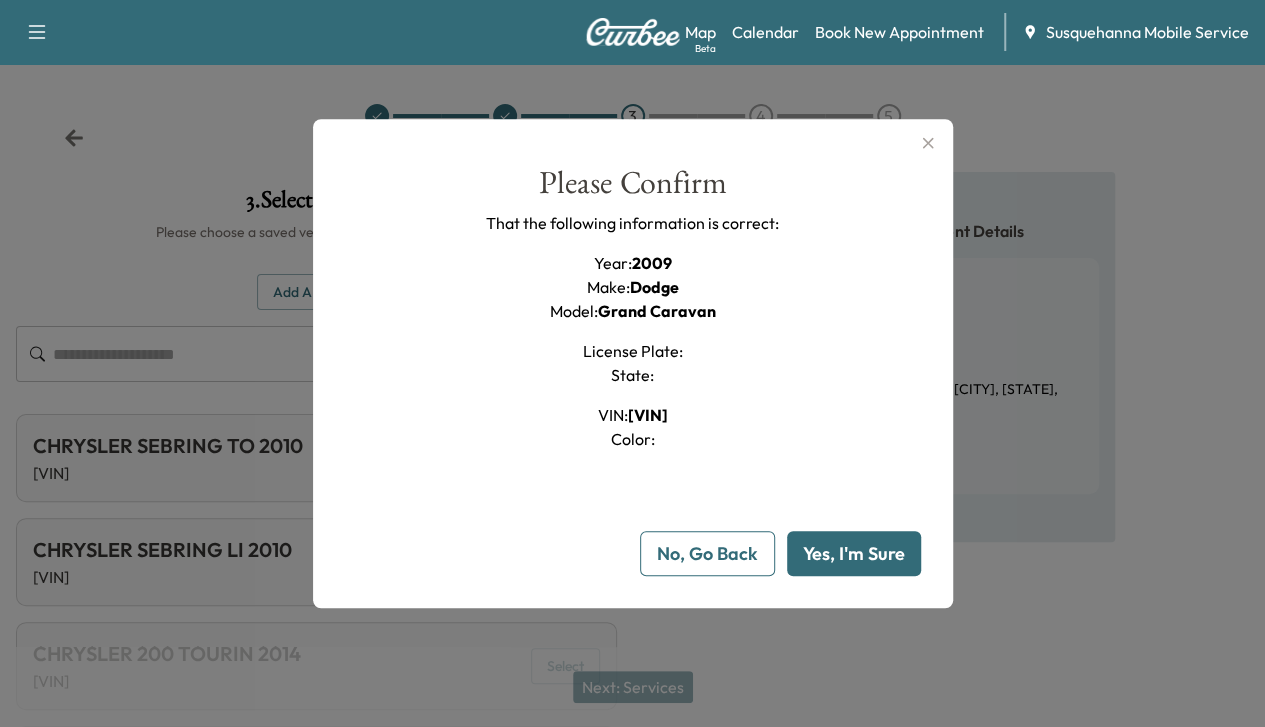 click on "Yes, I'm Sure" at bounding box center [854, 553] 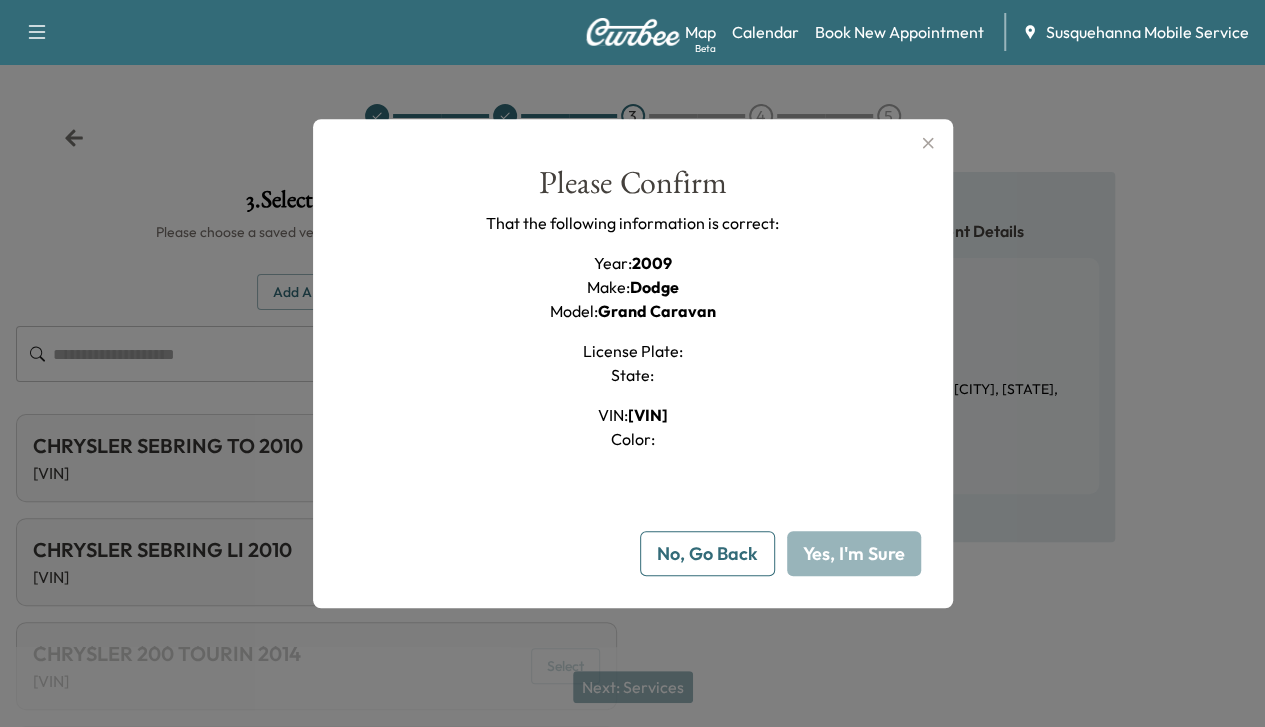 type 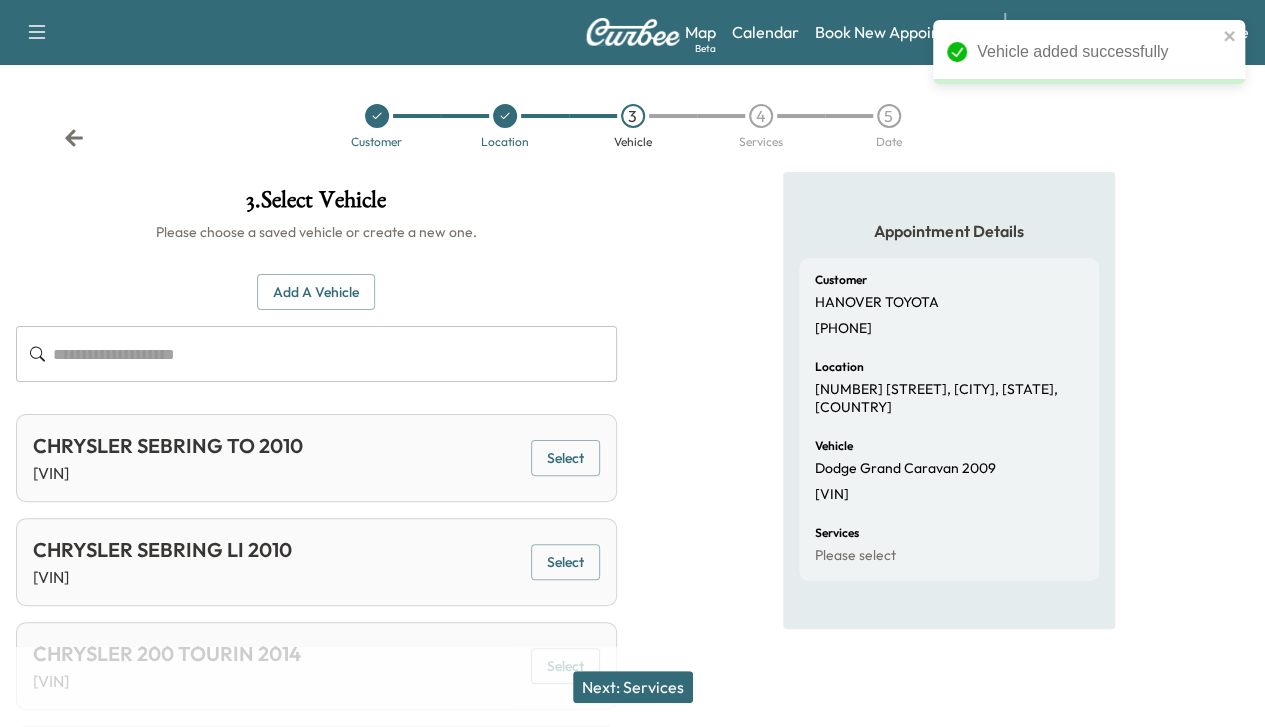 click on "Next: Services" at bounding box center [633, 687] 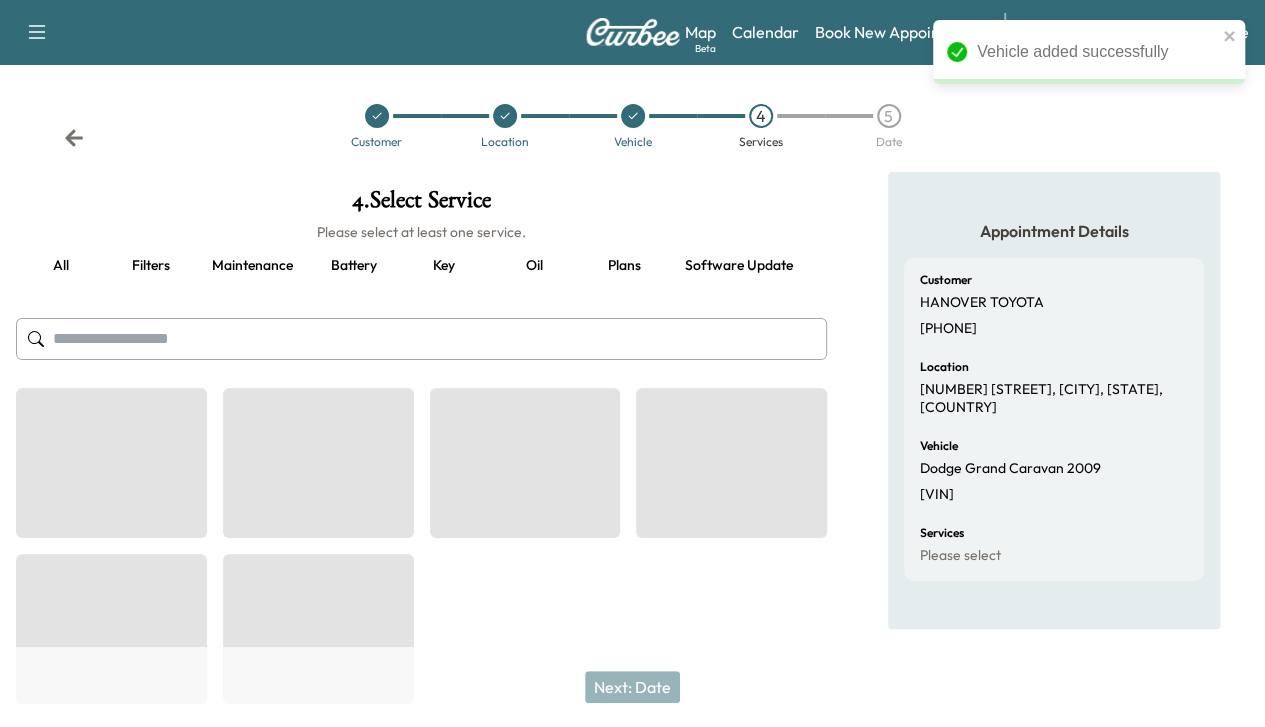 scroll, scrollTop: 0, scrollLeft: 258, axis: horizontal 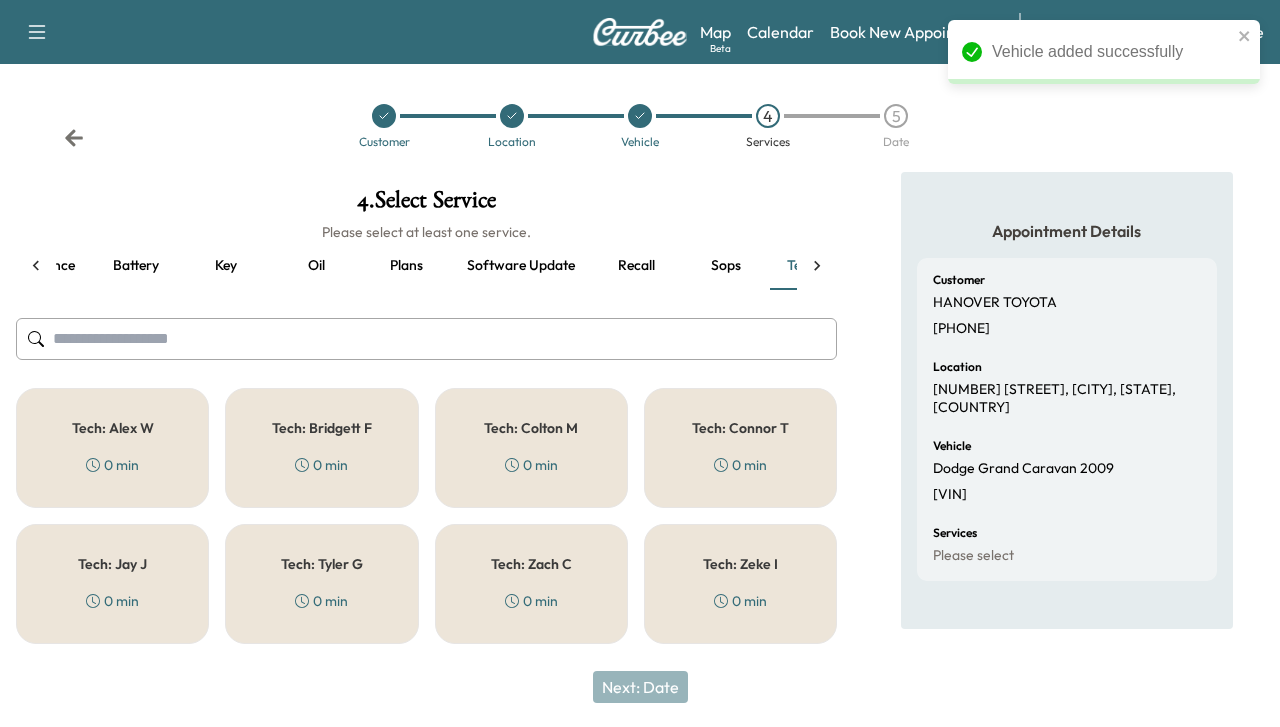 click on "Recall" at bounding box center [636, 266] 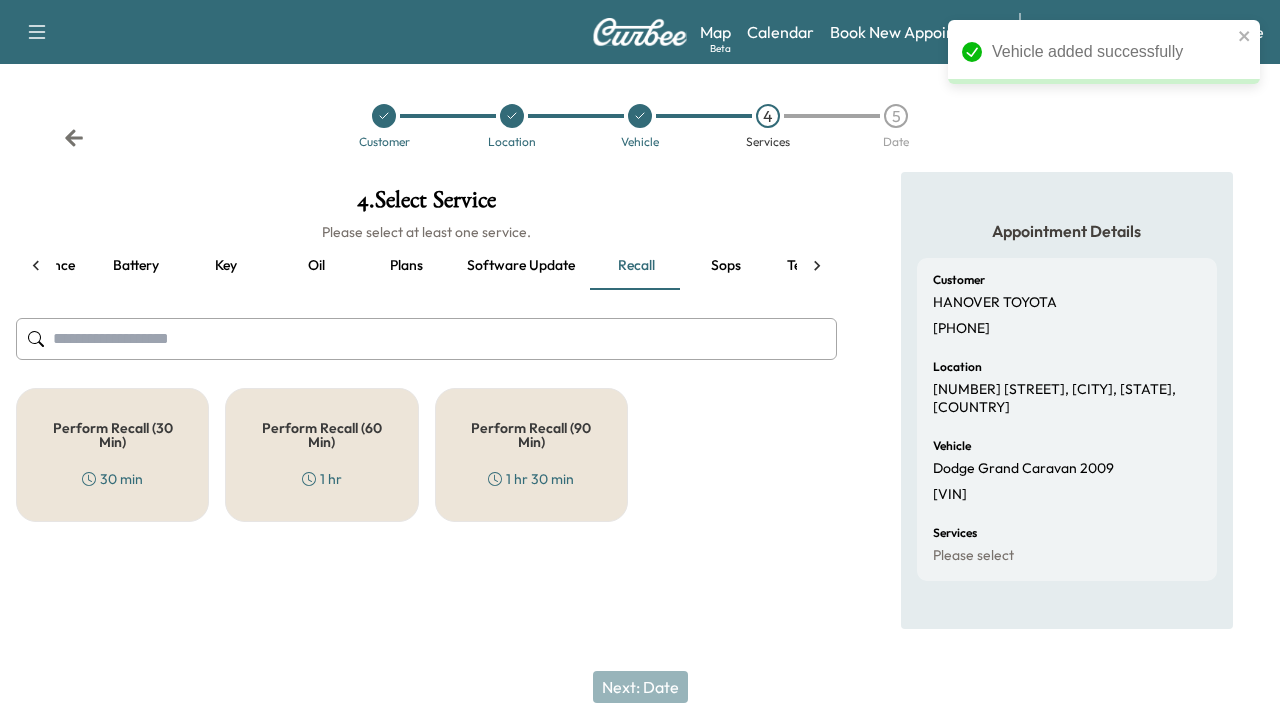click on "Perform Recall (30 Min) 30 min" at bounding box center (112, 455) 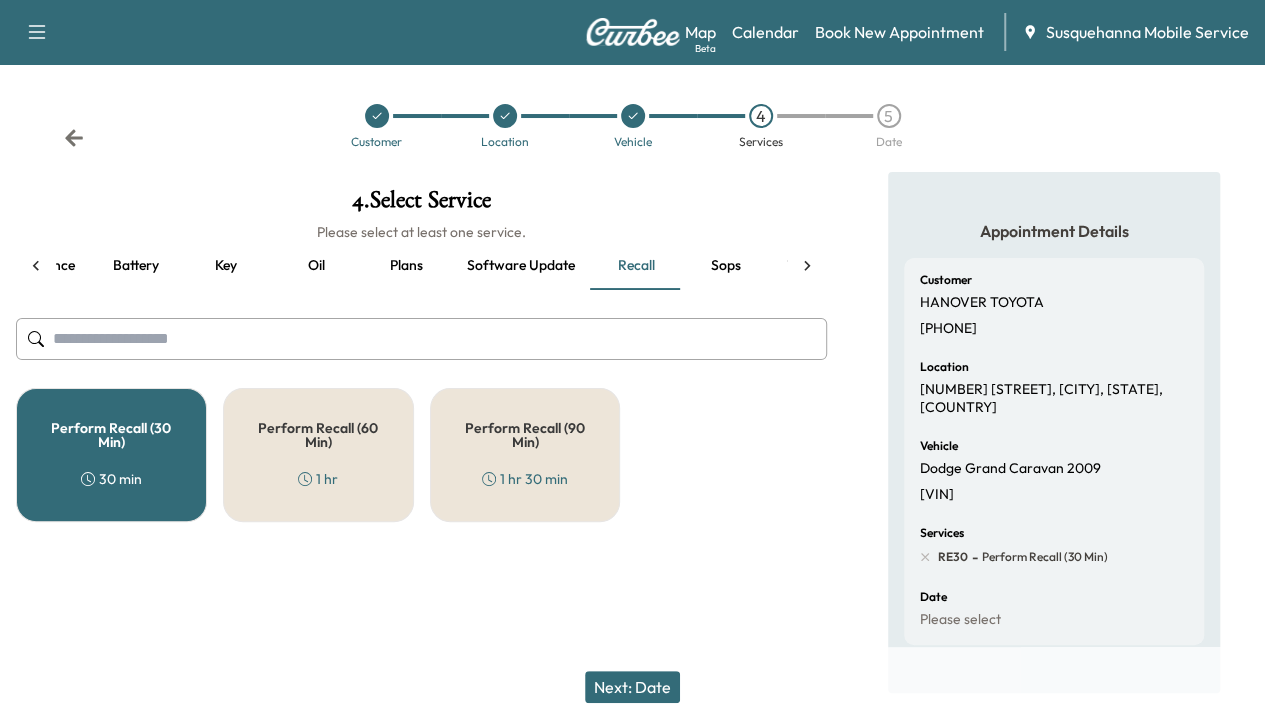 click 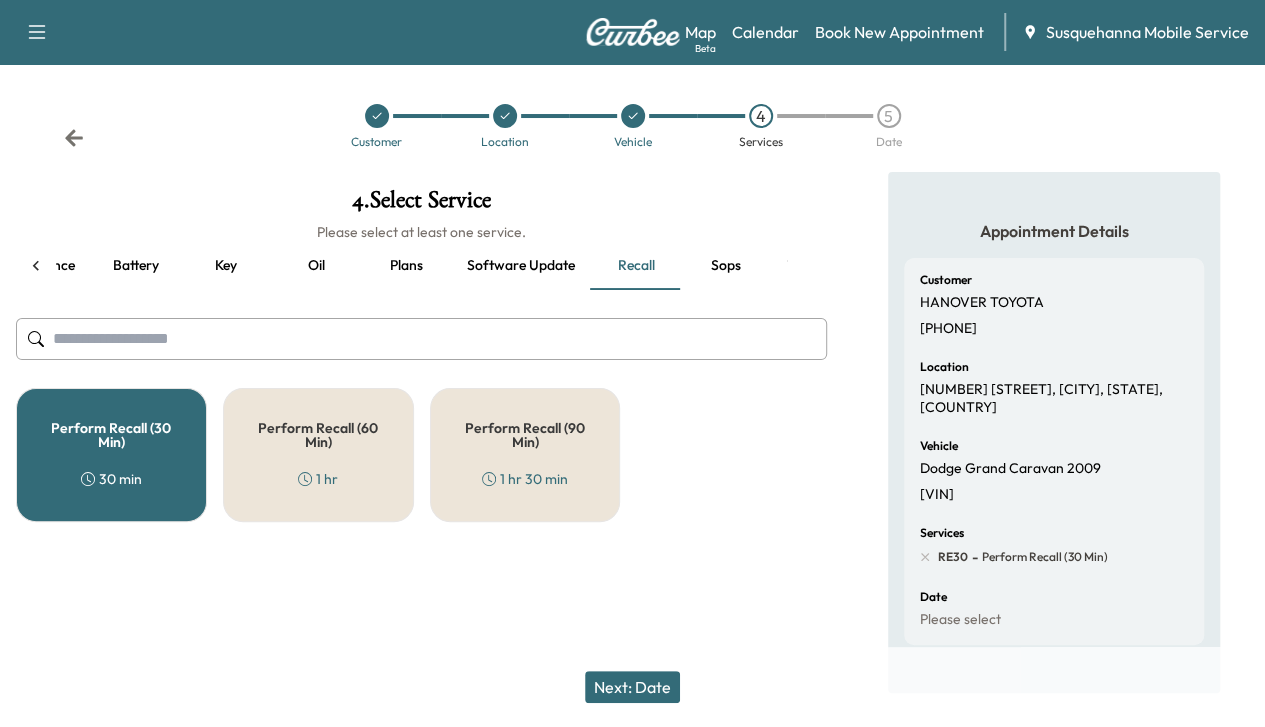 scroll, scrollTop: 0, scrollLeft: 338, axis: horizontal 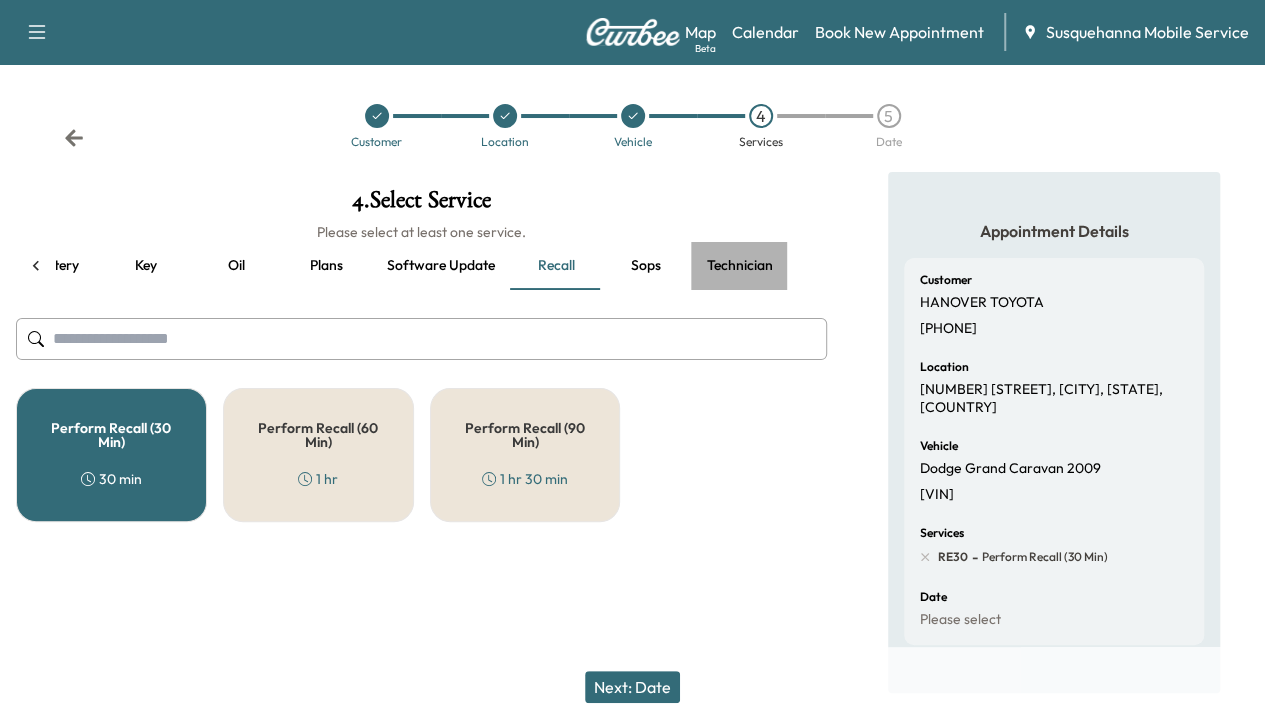 click on "Technician" at bounding box center [740, 266] 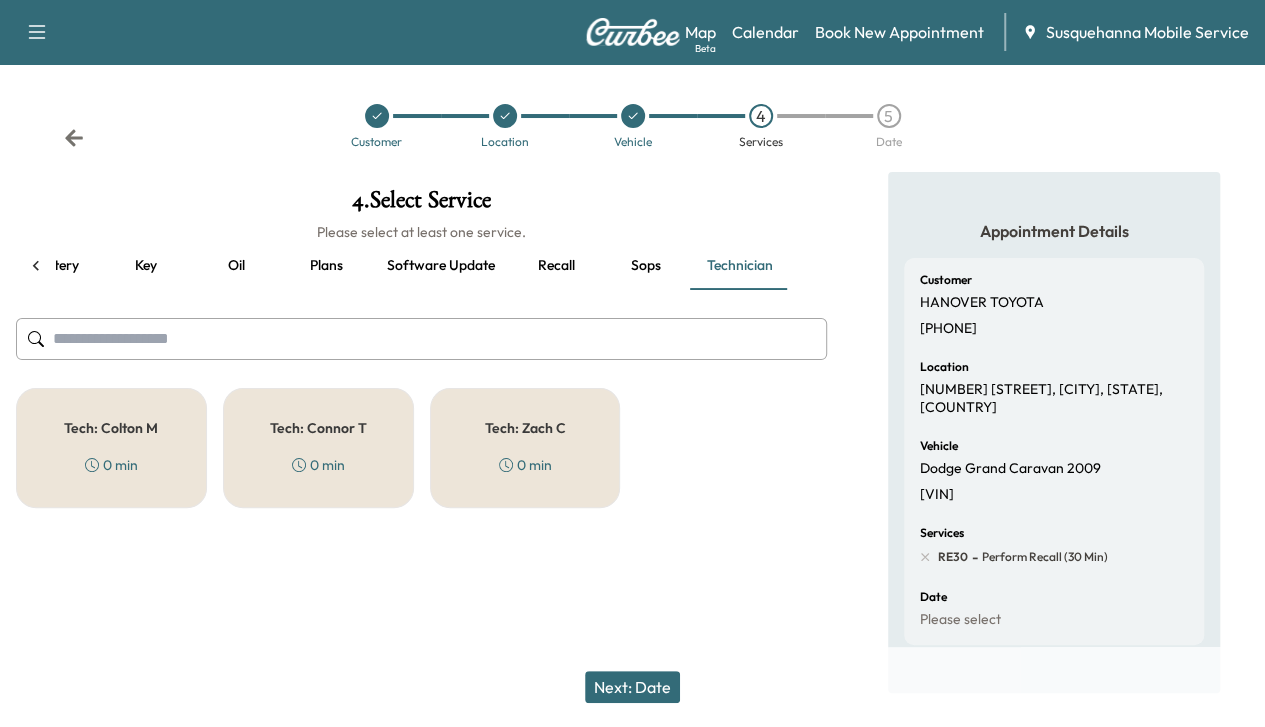 click on "Tech: Connor T 0 min" at bounding box center [318, 448] 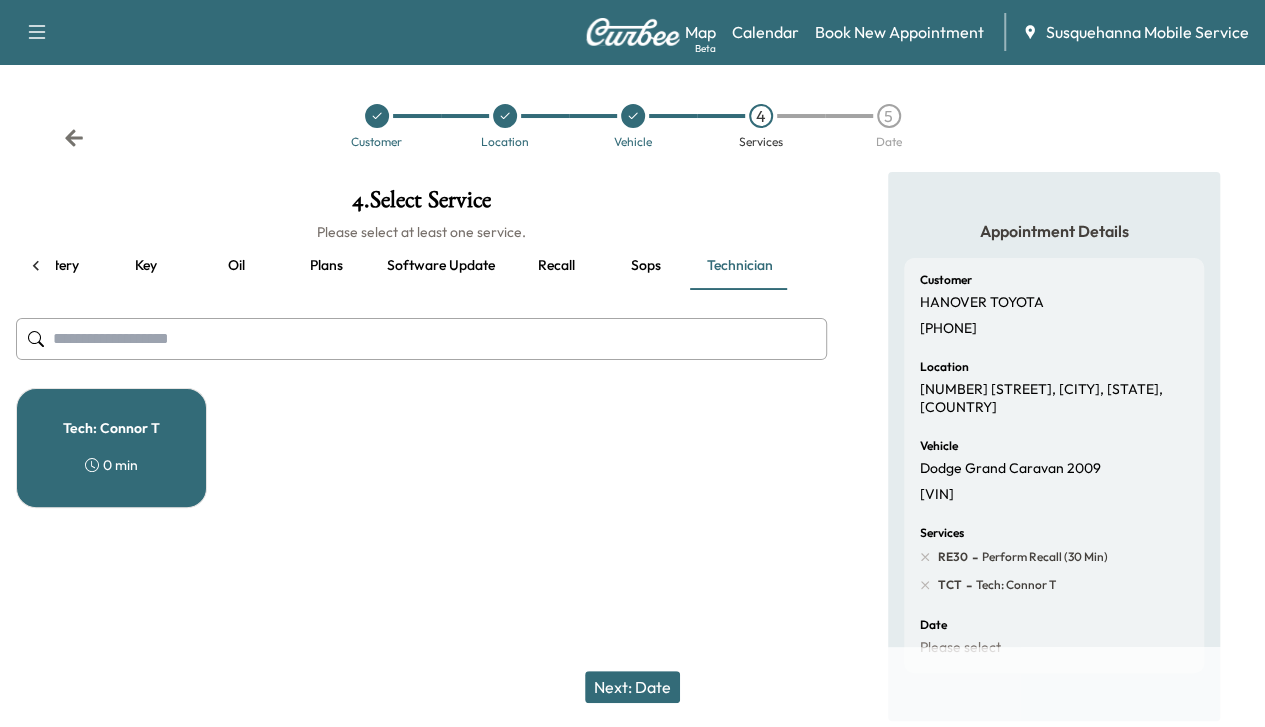 click on "Next: Date" at bounding box center (632, 687) 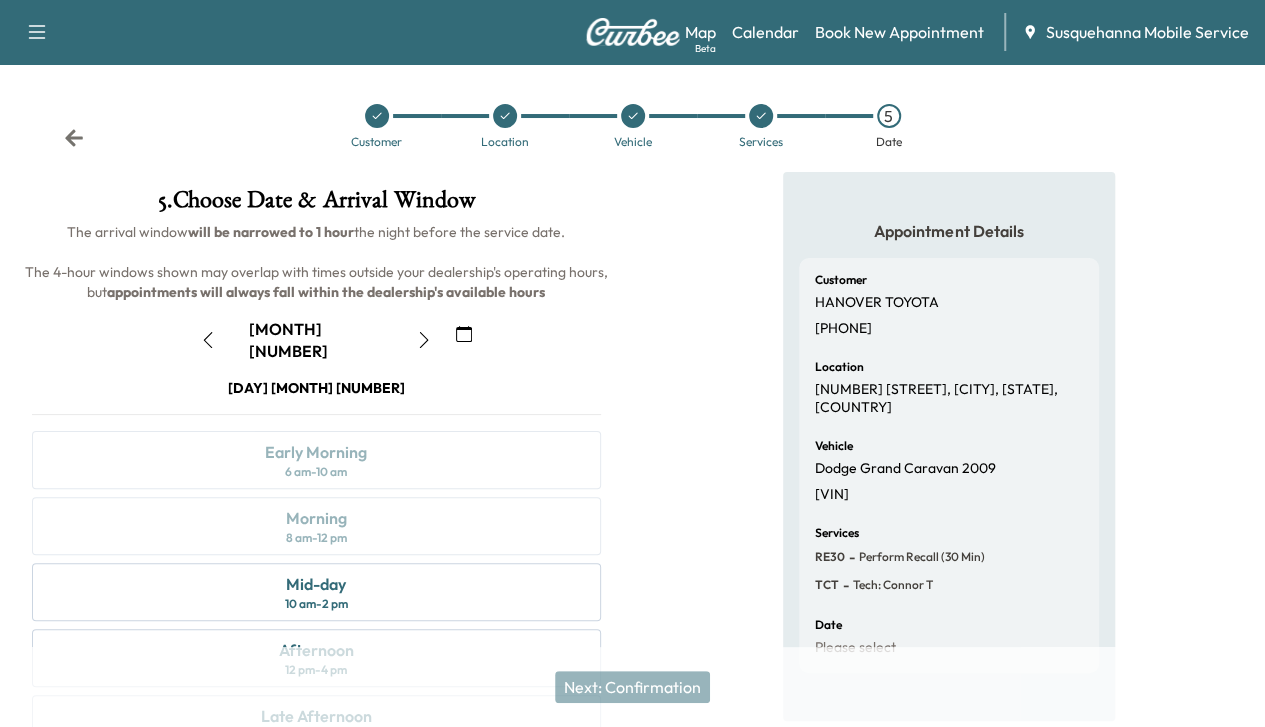 click on "[DAY] [MONTH] [NUMBER] [TIME] [TIME] [TIME] [TIME] [TIME] [TIME] [TIME] [TIME]" at bounding box center (316, 635) 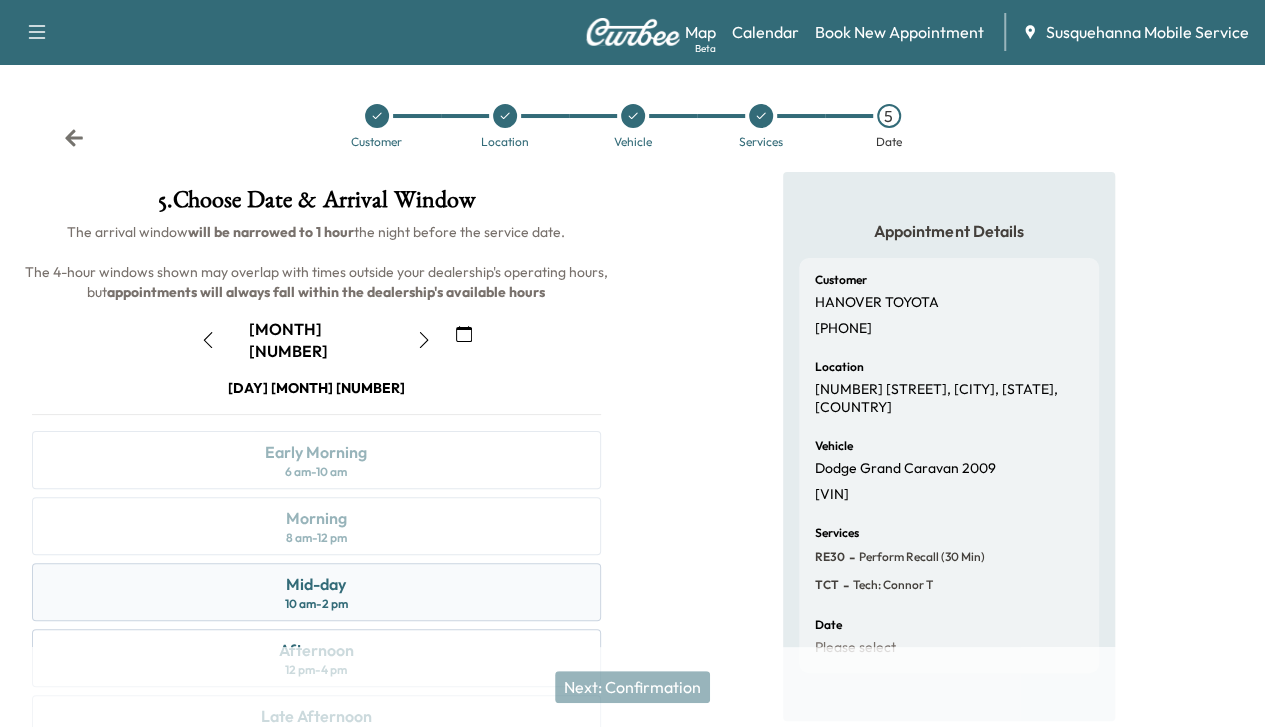 click on "Mid-day" at bounding box center (316, 584) 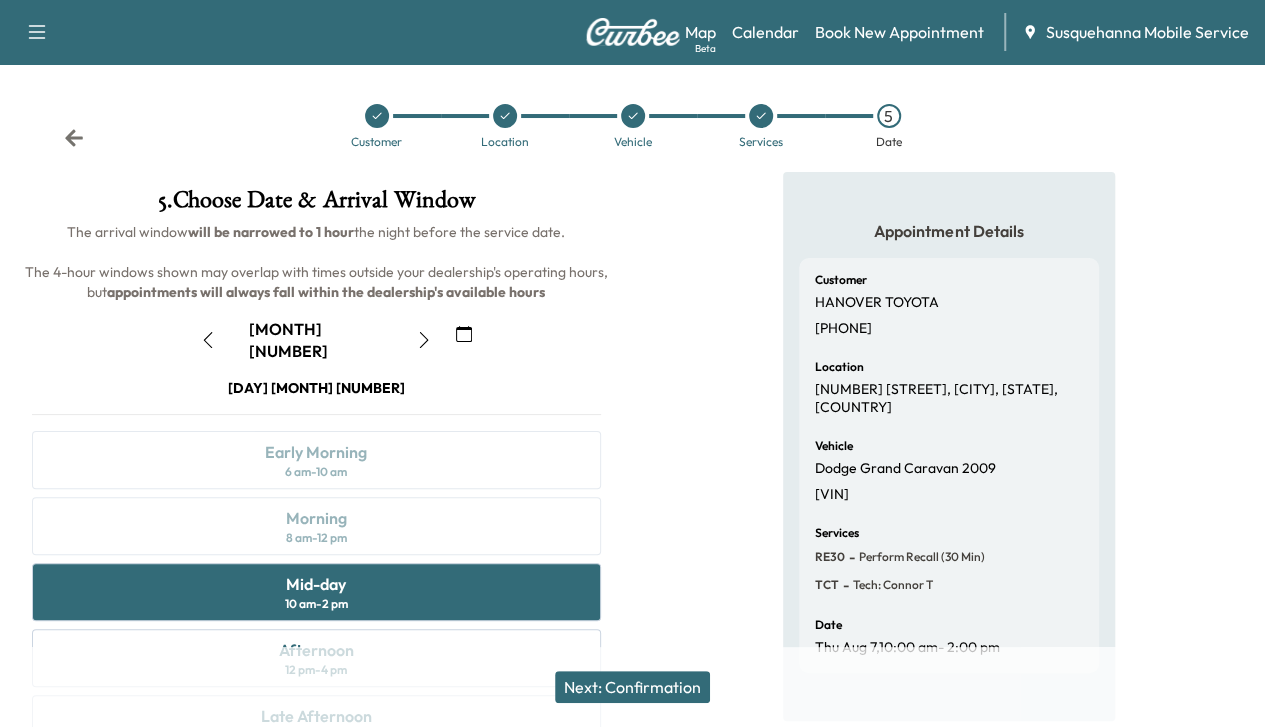 click on "Next: Confirmation" at bounding box center [632, 687] 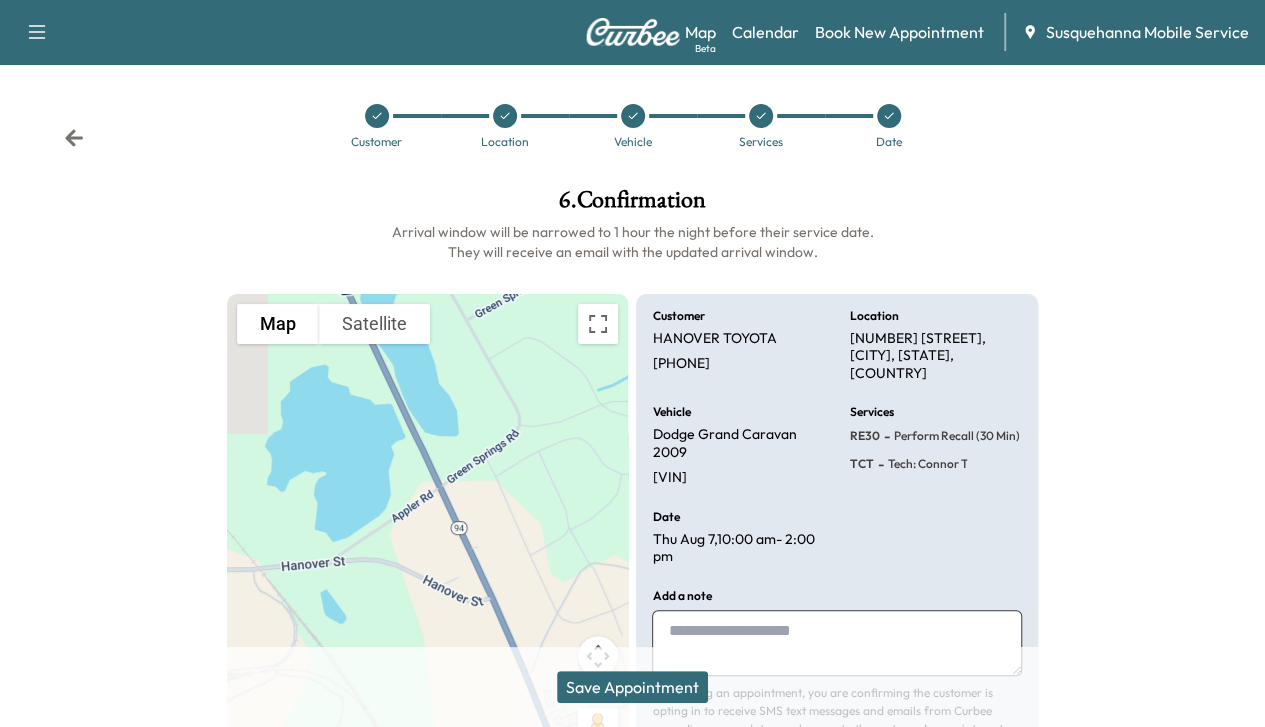 click on "Save Appointment" at bounding box center (632, 687) 